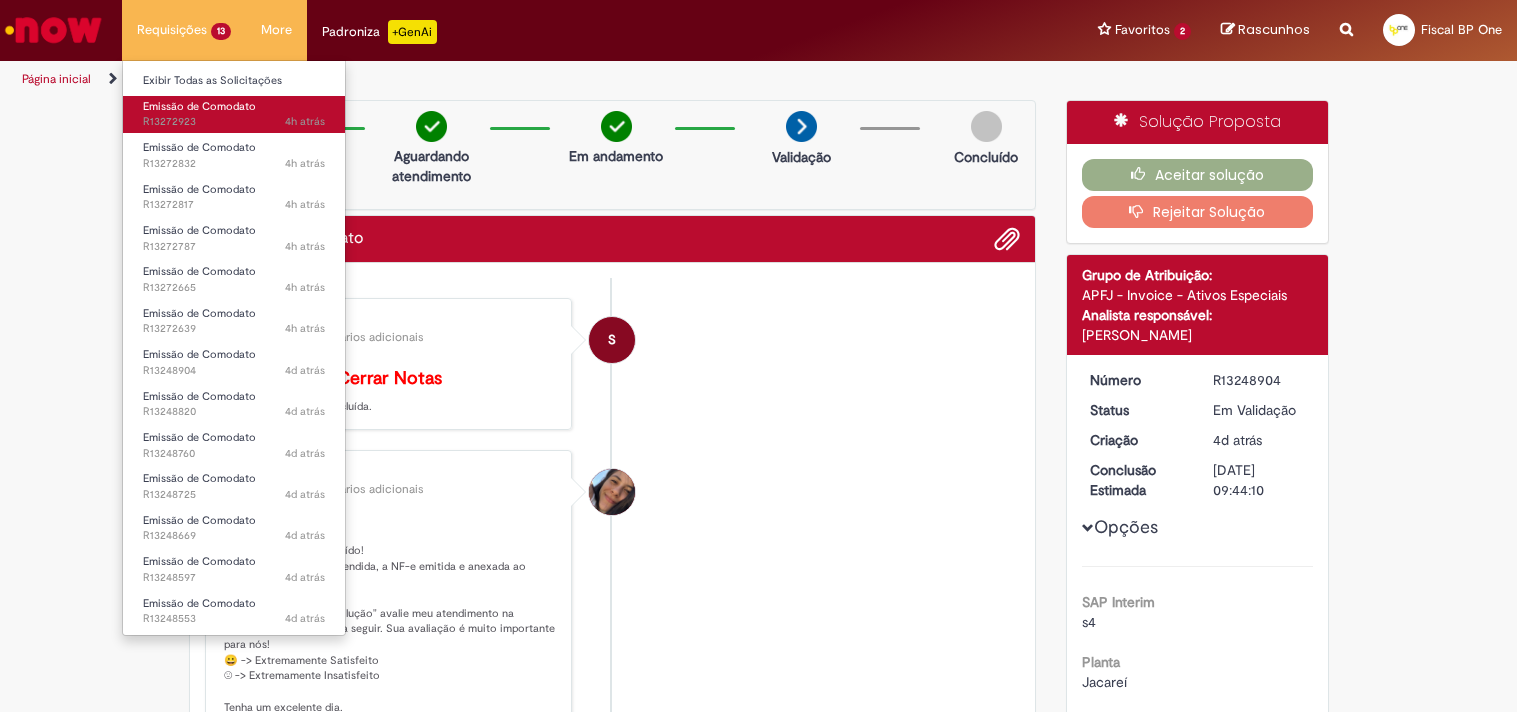 scroll, scrollTop: 0, scrollLeft: 0, axis: both 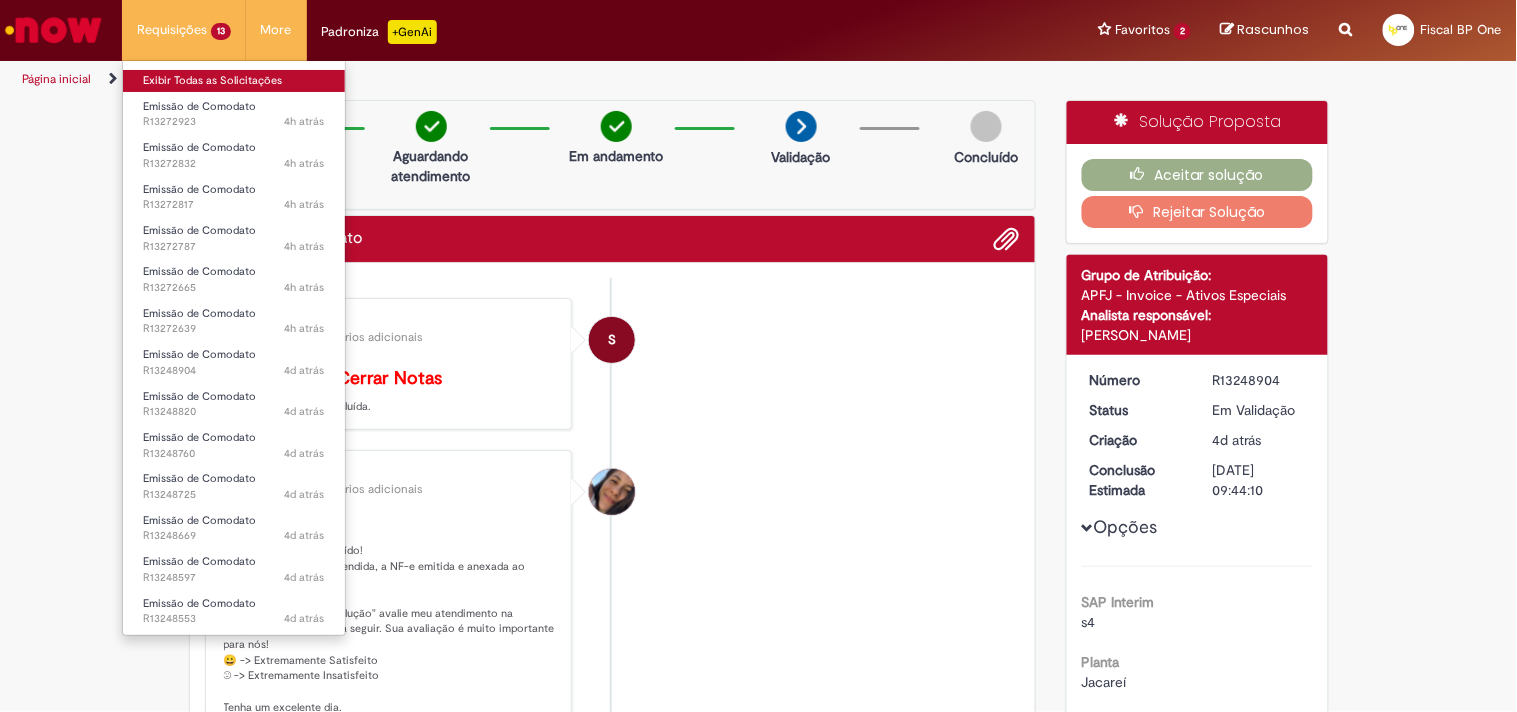click on "Exibir Todas as Solicitações" at bounding box center [234, 81] 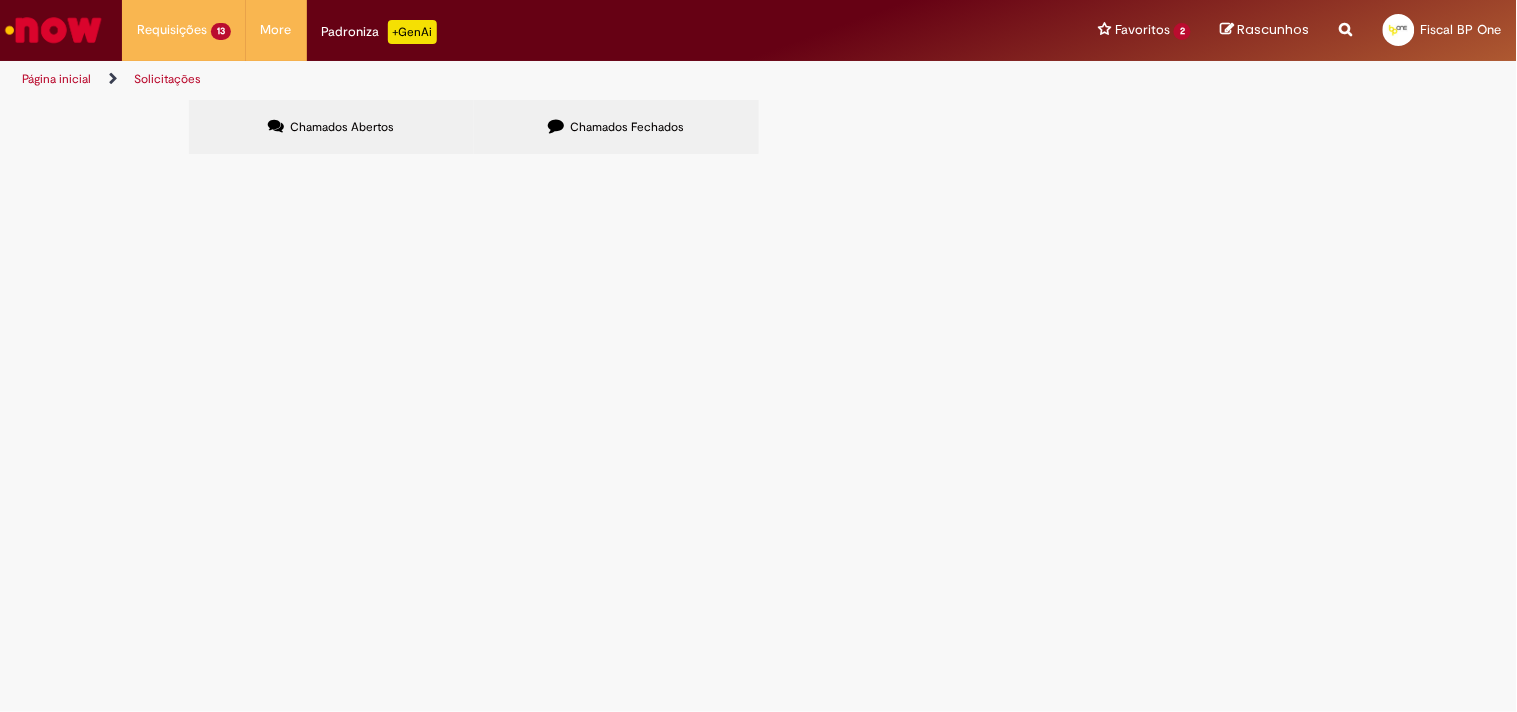 click at bounding box center (0, 0) 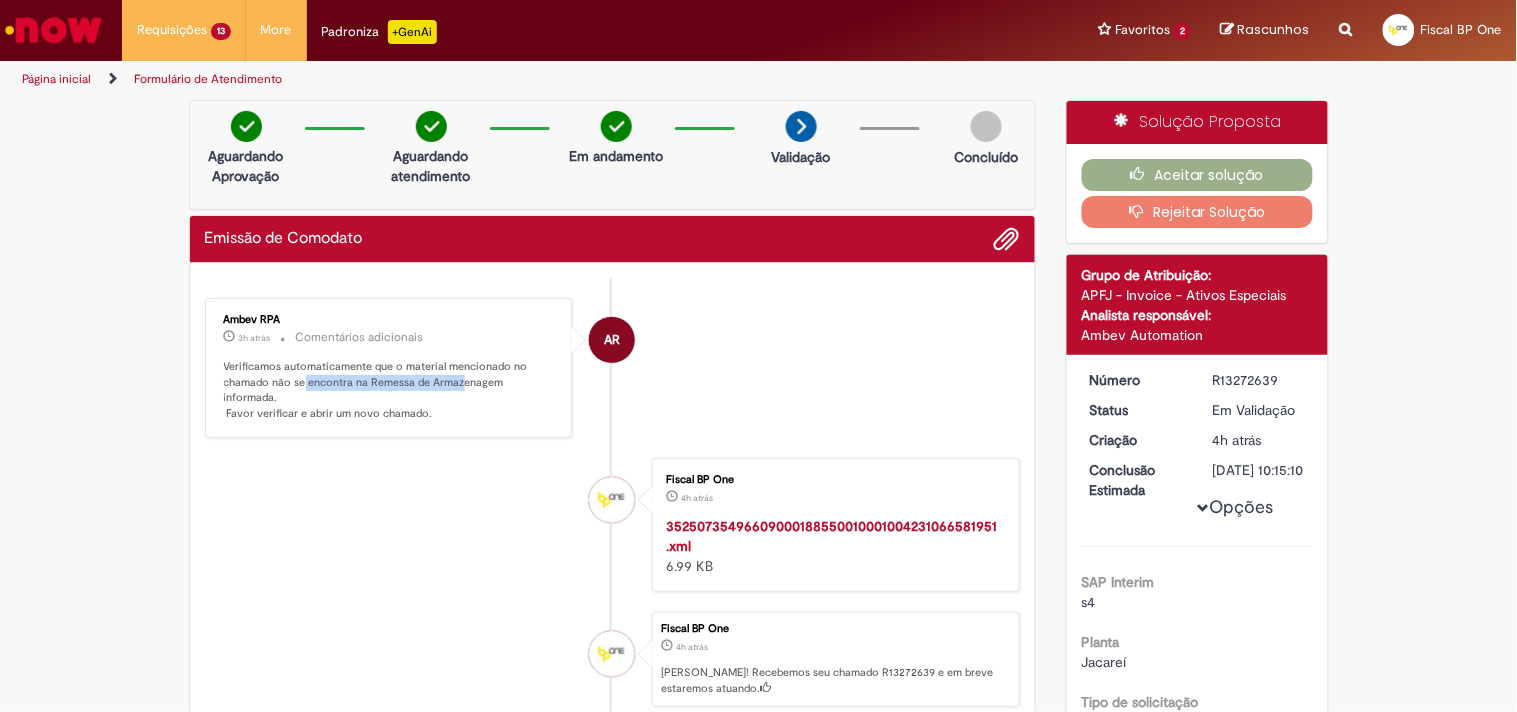 drag, startPoint x: 296, startPoint y: 381, endPoint x: 454, endPoint y: 382, distance: 158.00316 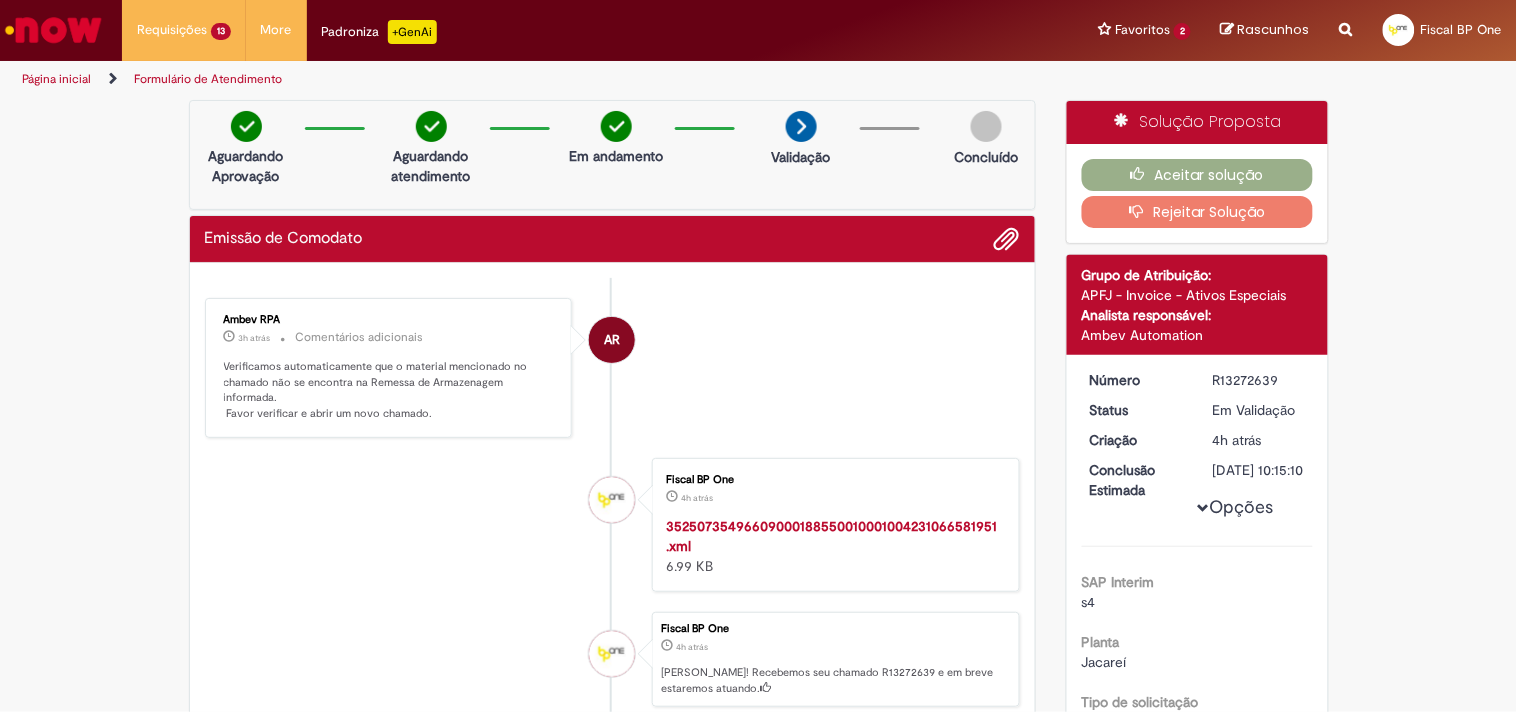click on "Fiscal BP One
4h atrás 4 horas atrás
35250735496609000188550010001004231066581951.xml  6.99 KB" at bounding box center [613, 525] 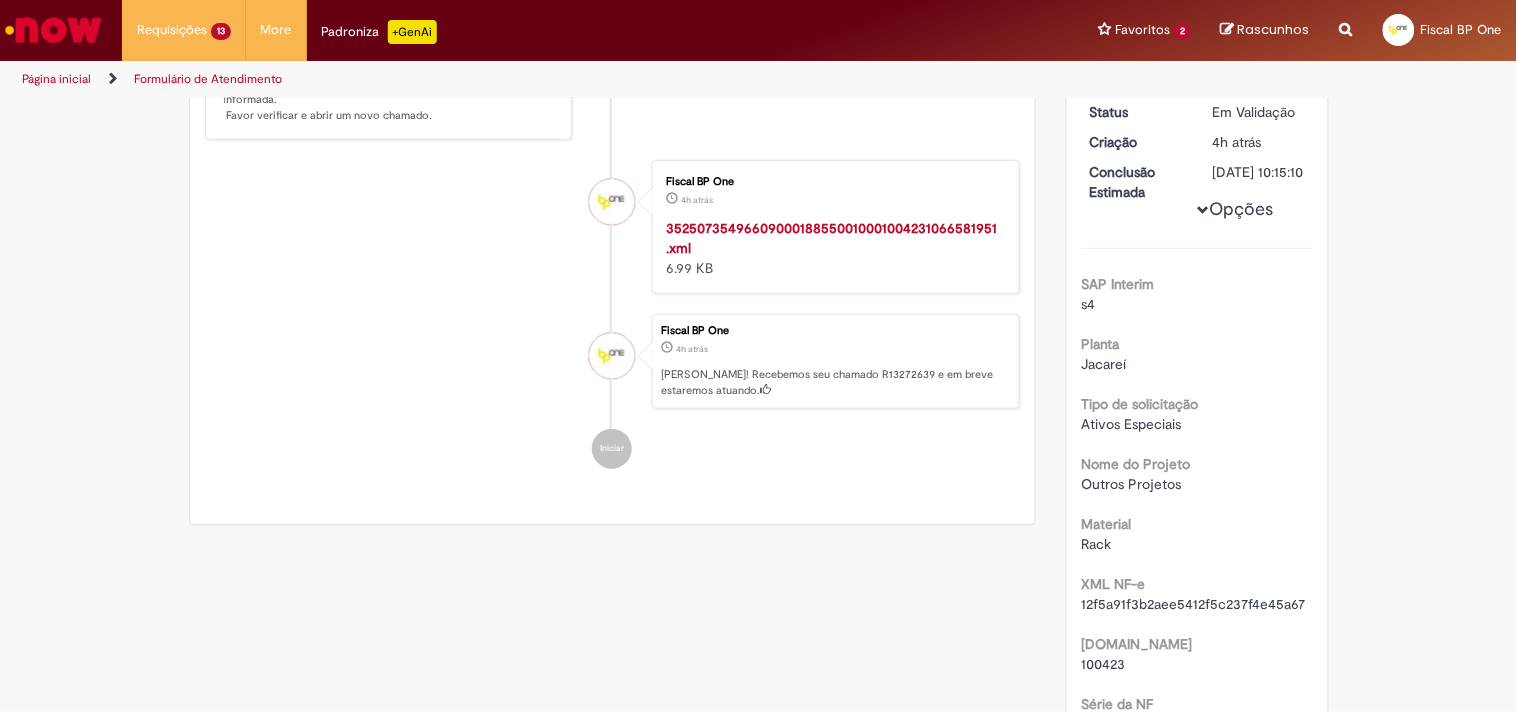 scroll, scrollTop: 444, scrollLeft: 0, axis: vertical 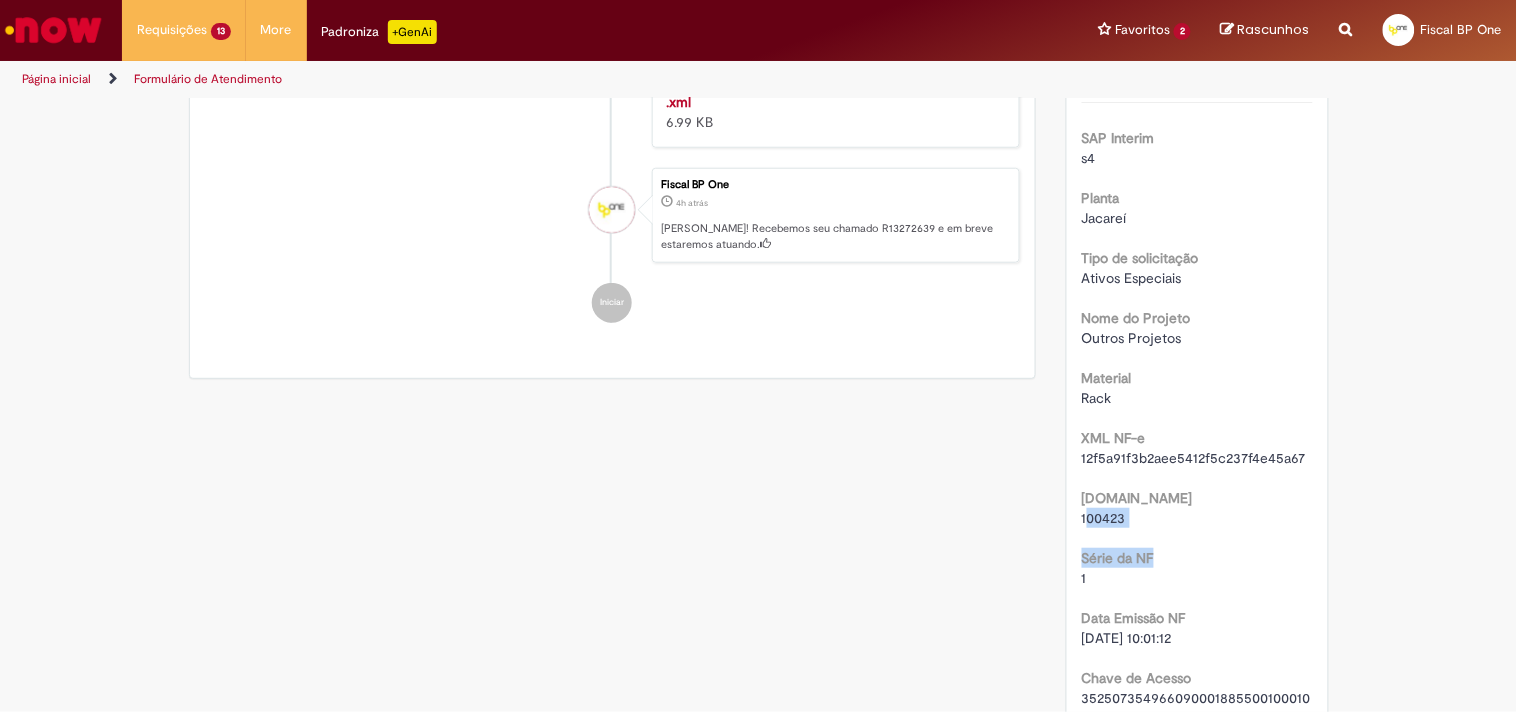 drag, startPoint x: 1082, startPoint y: 537, endPoint x: 1174, endPoint y: 551, distance: 93.05912 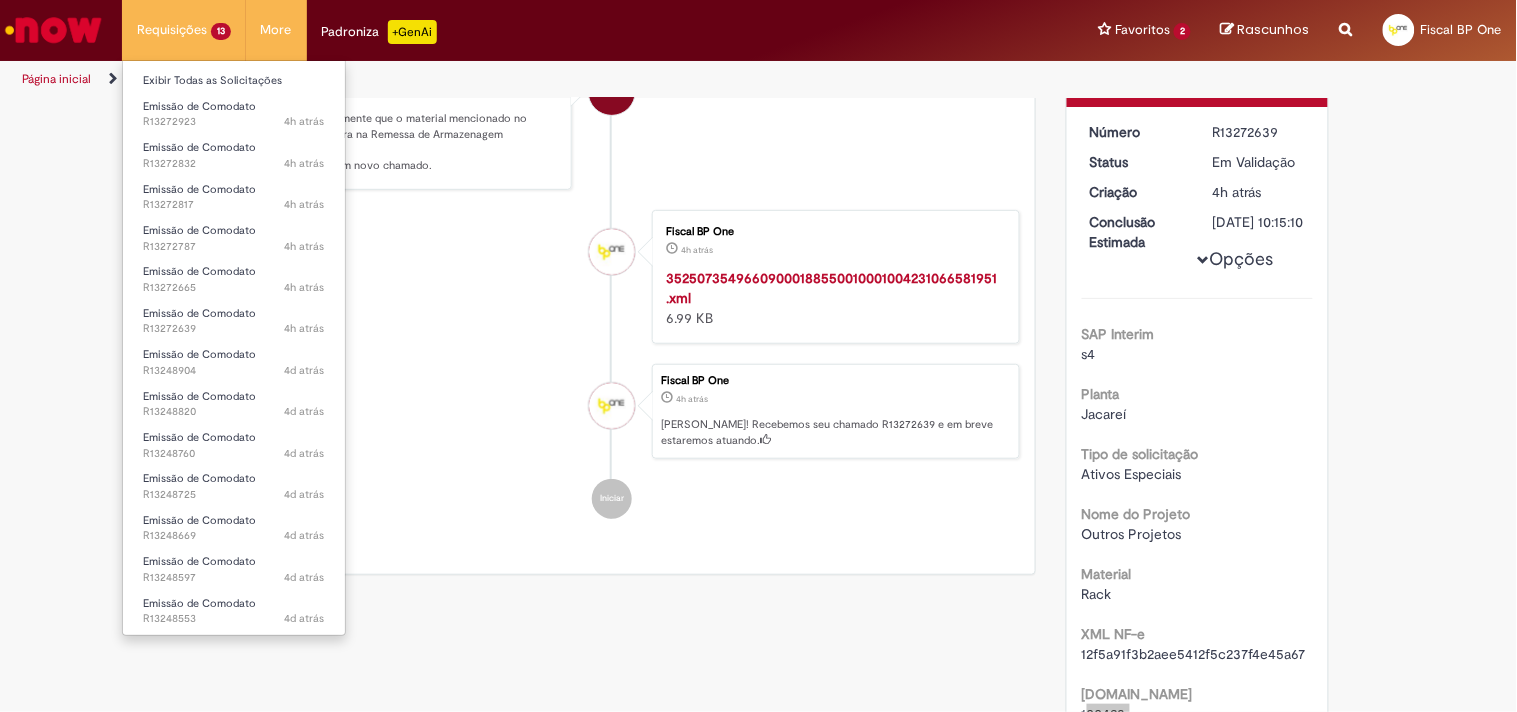 scroll, scrollTop: 222, scrollLeft: 0, axis: vertical 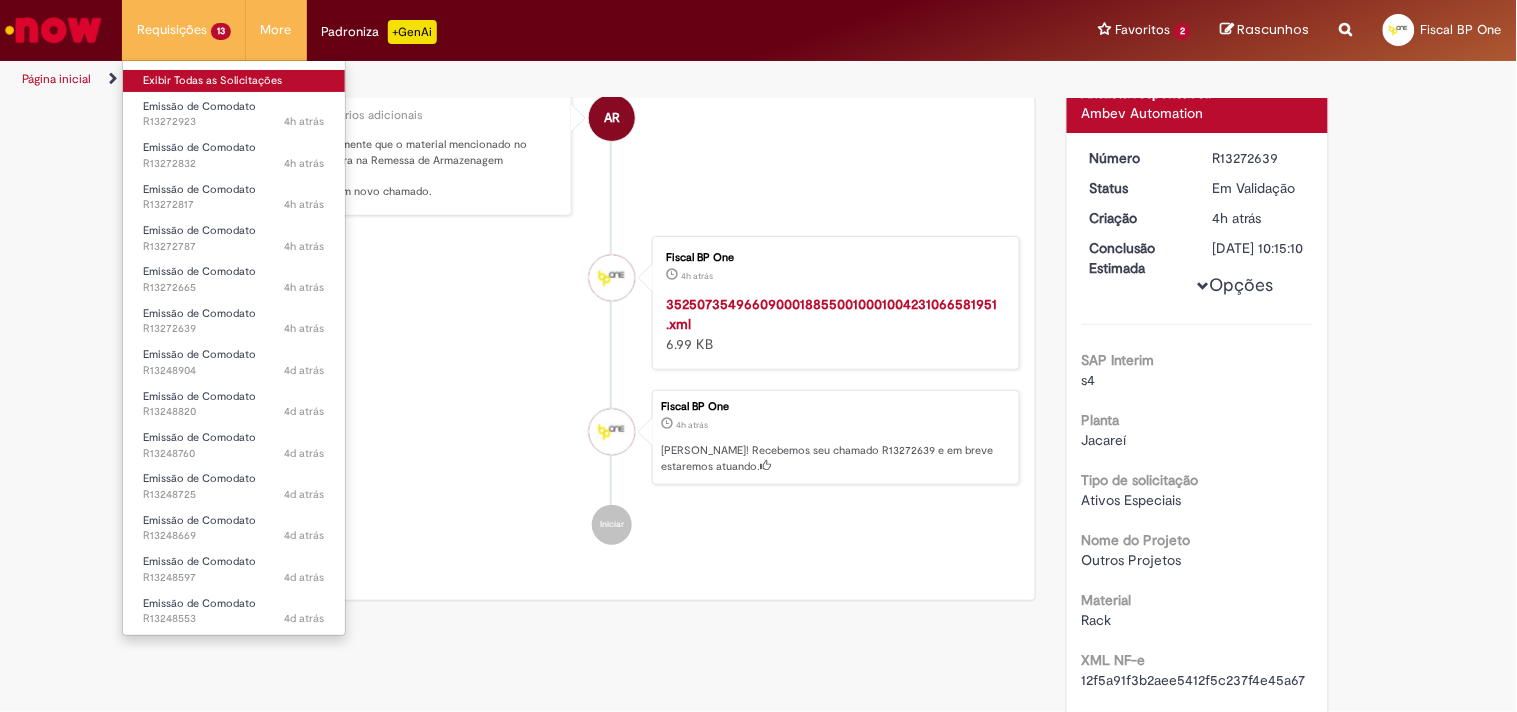 click on "Exibir Todas as Solicitações" at bounding box center [234, 81] 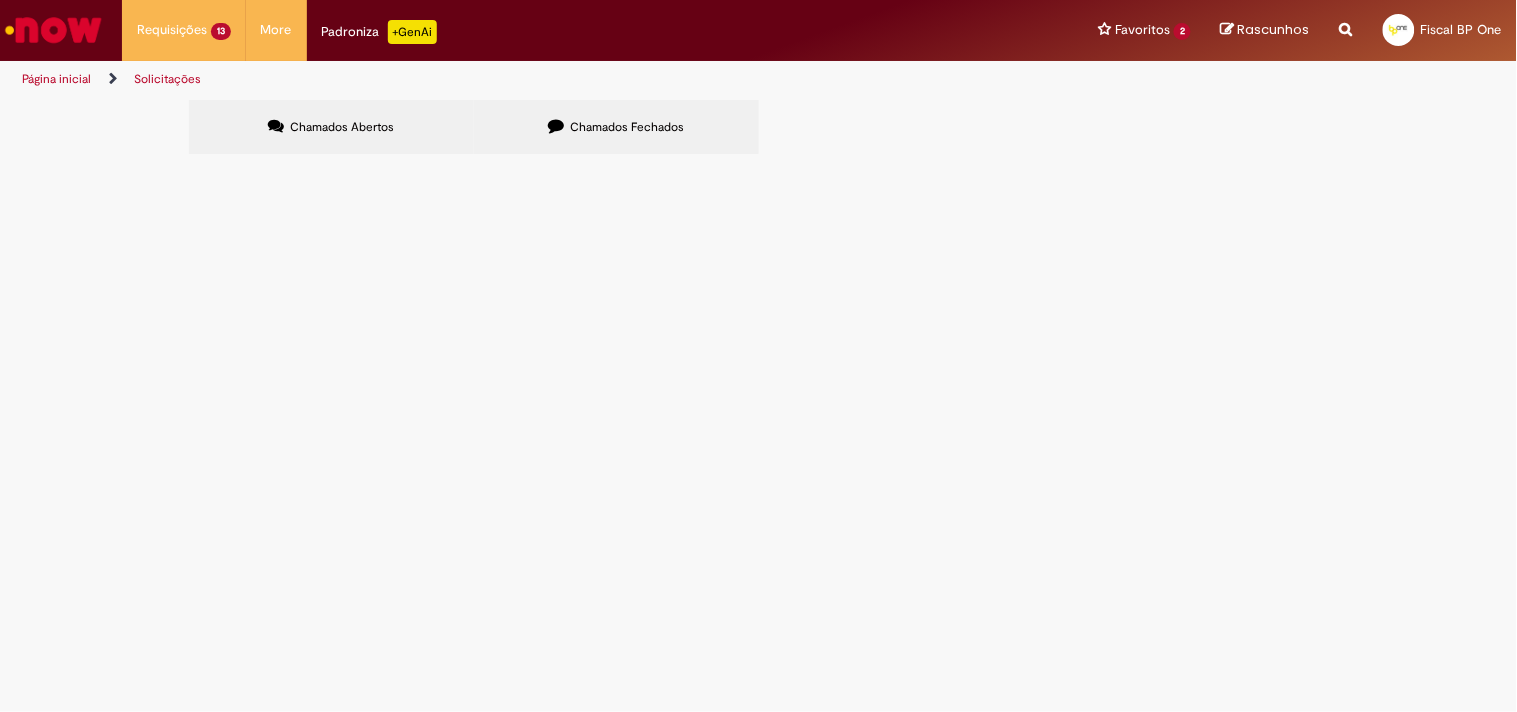 scroll, scrollTop: 0, scrollLeft: 0, axis: both 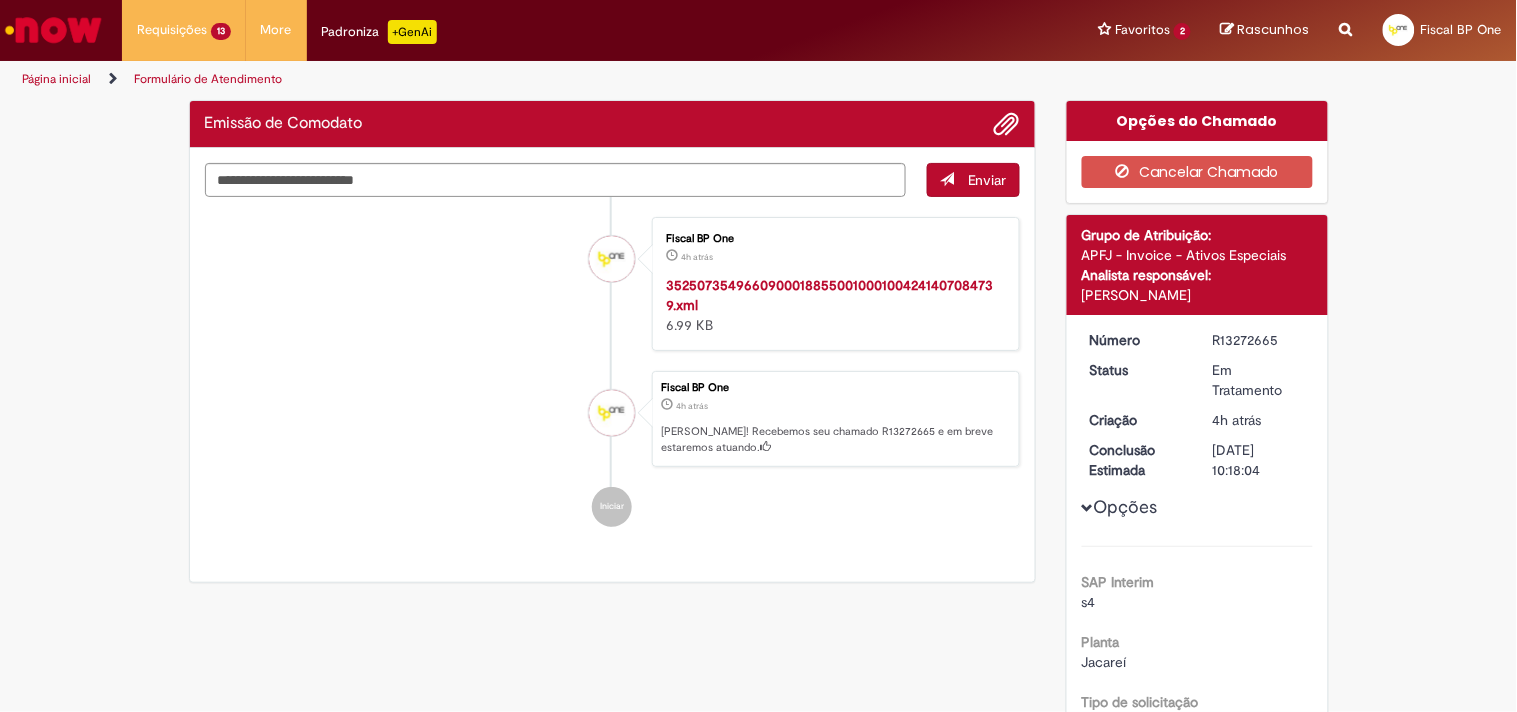 click on "Fiscal BP One
4h atrás 4 horas atrás
[PERSON_NAME]! Recebemos seu chamado R13272665 e em breve estaremos atuando." at bounding box center (836, 419) 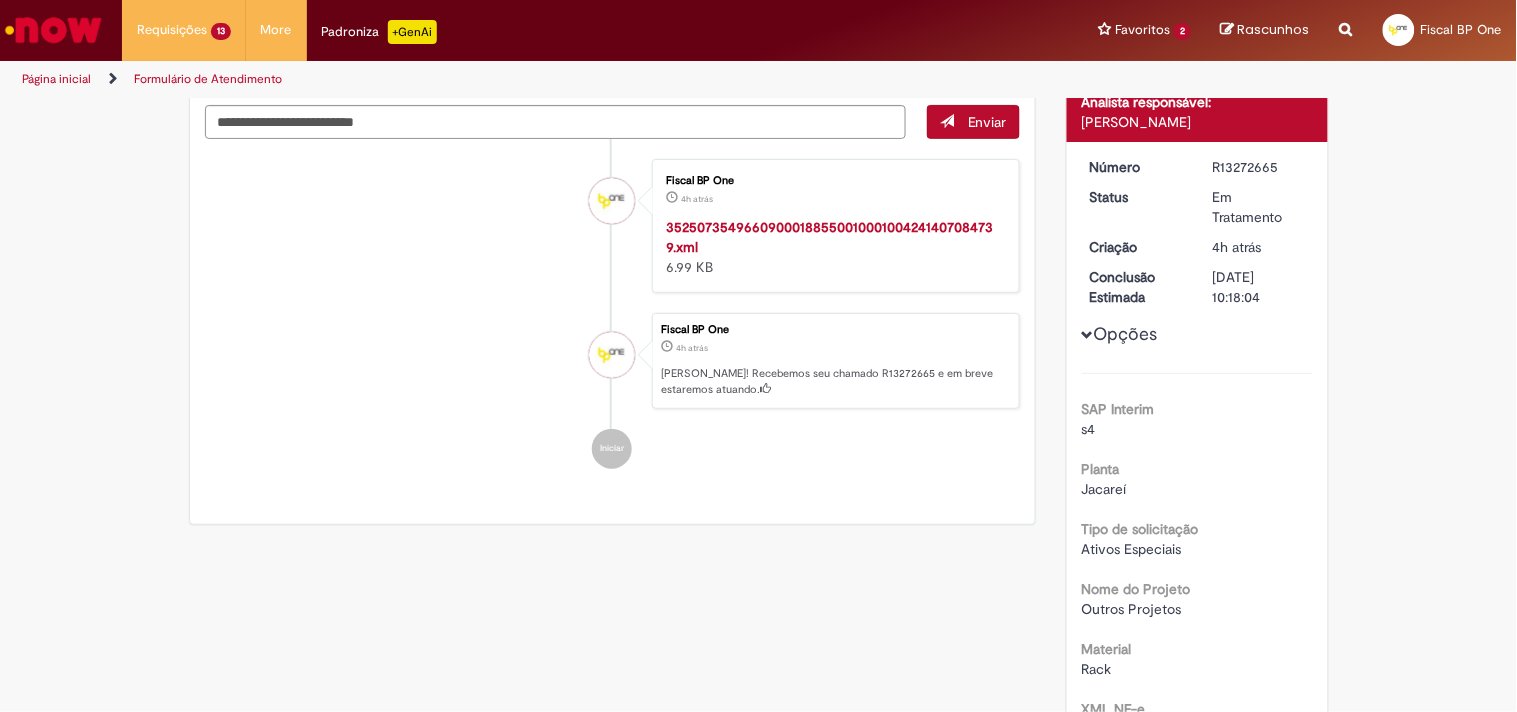 scroll, scrollTop: 0, scrollLeft: 0, axis: both 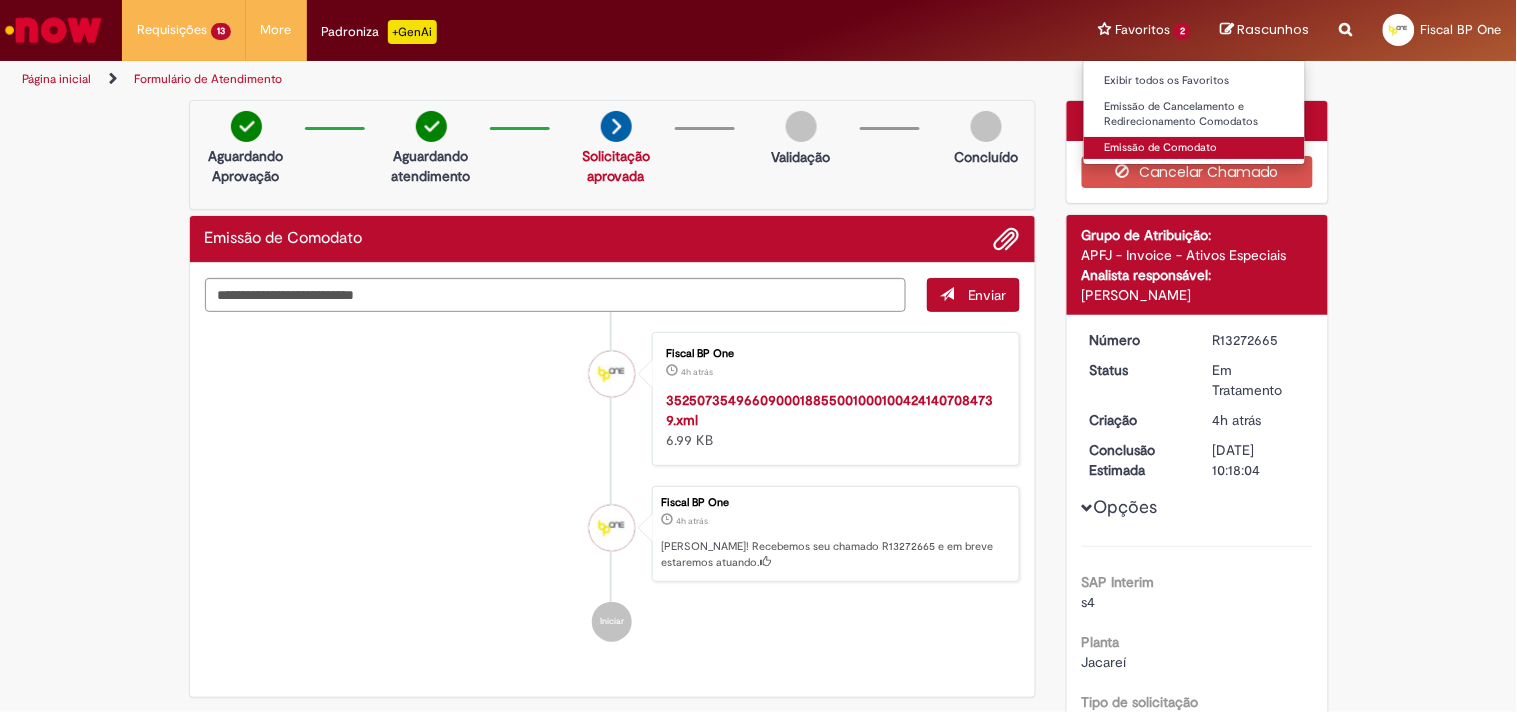 click on "Emissão de Comodato" at bounding box center (1194, 148) 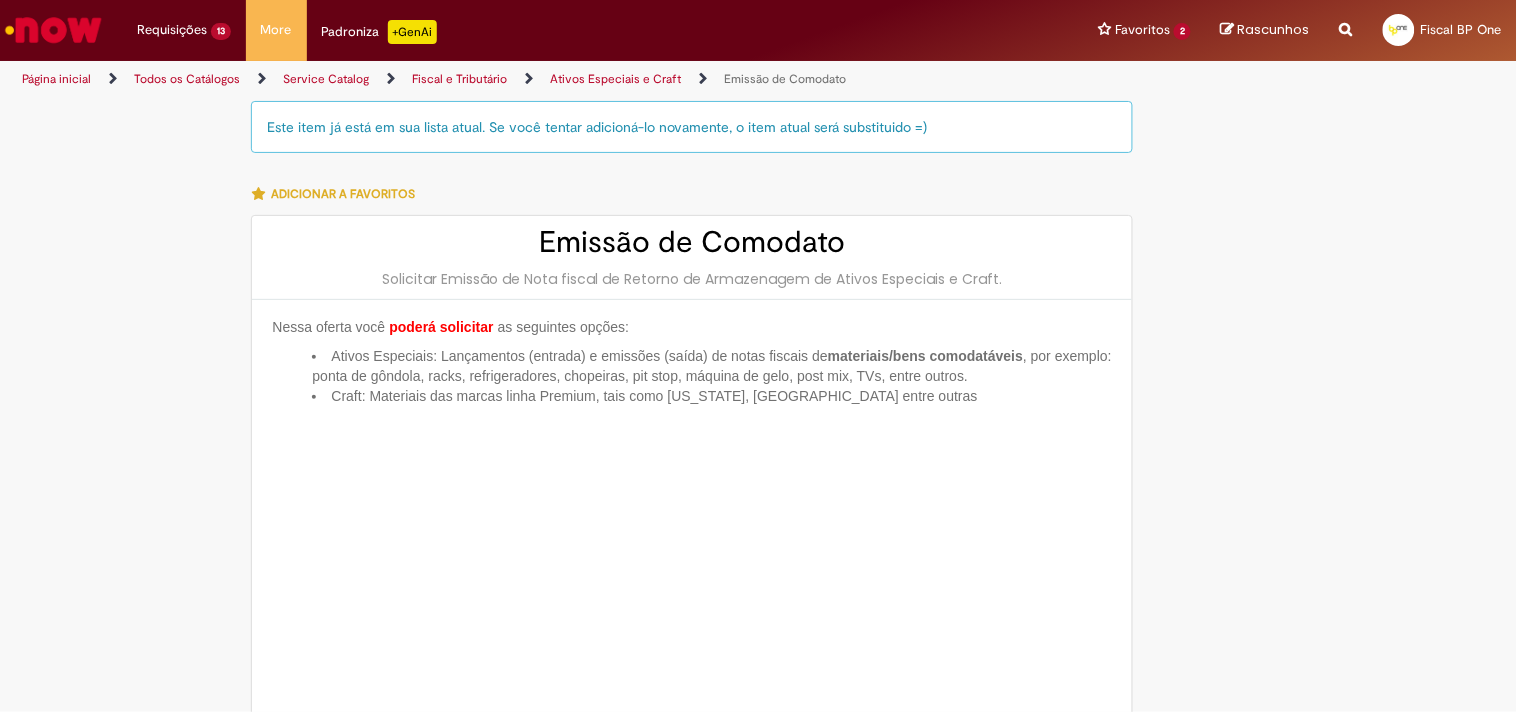 type on "**********" 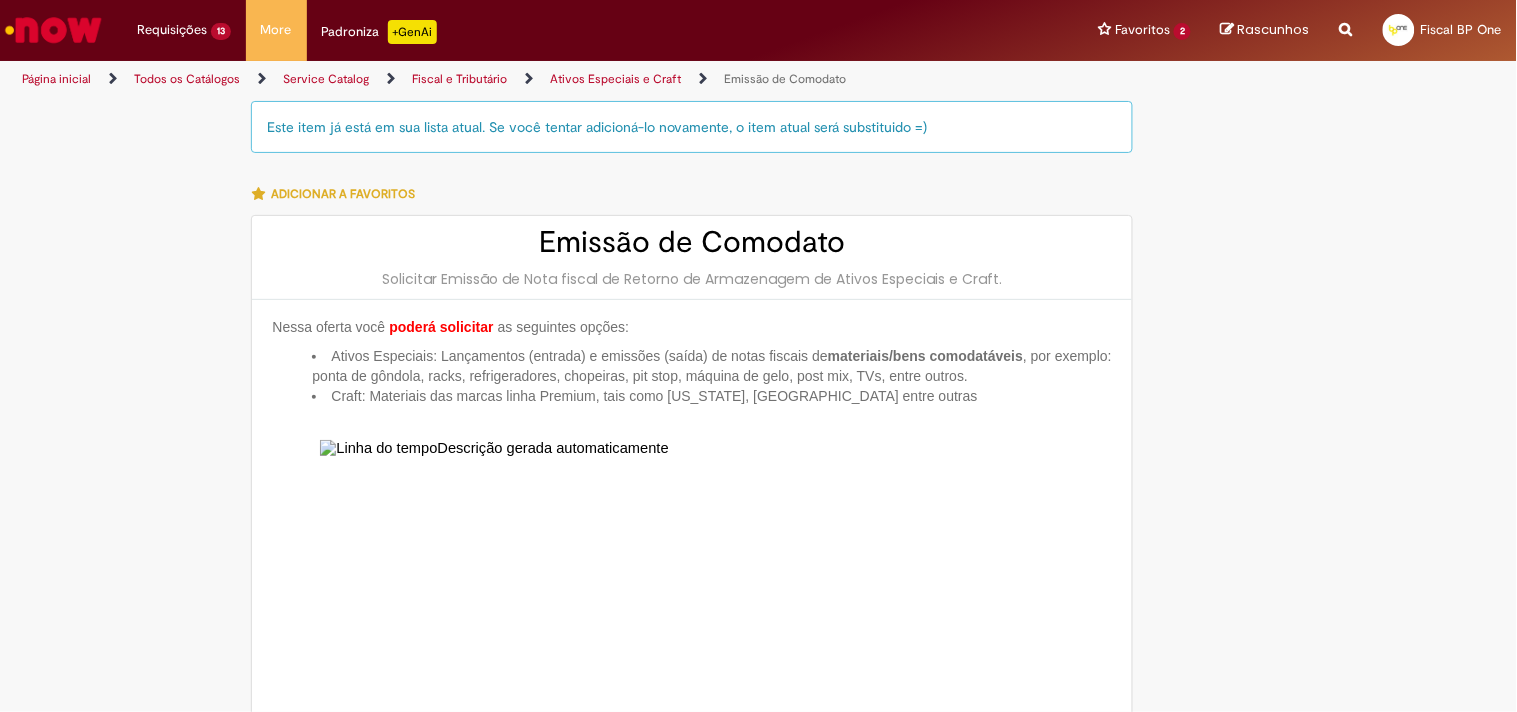type on "**********" 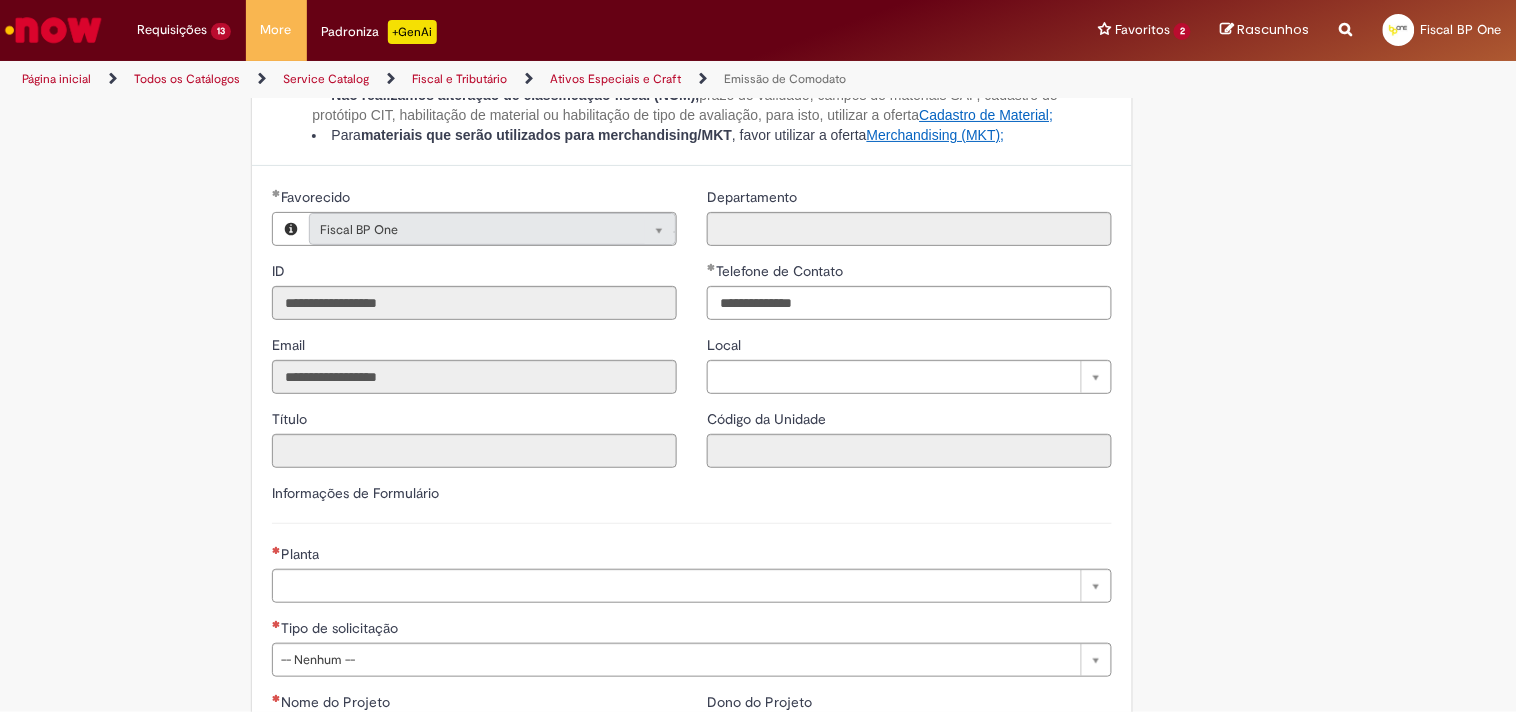 scroll, scrollTop: 1333, scrollLeft: 0, axis: vertical 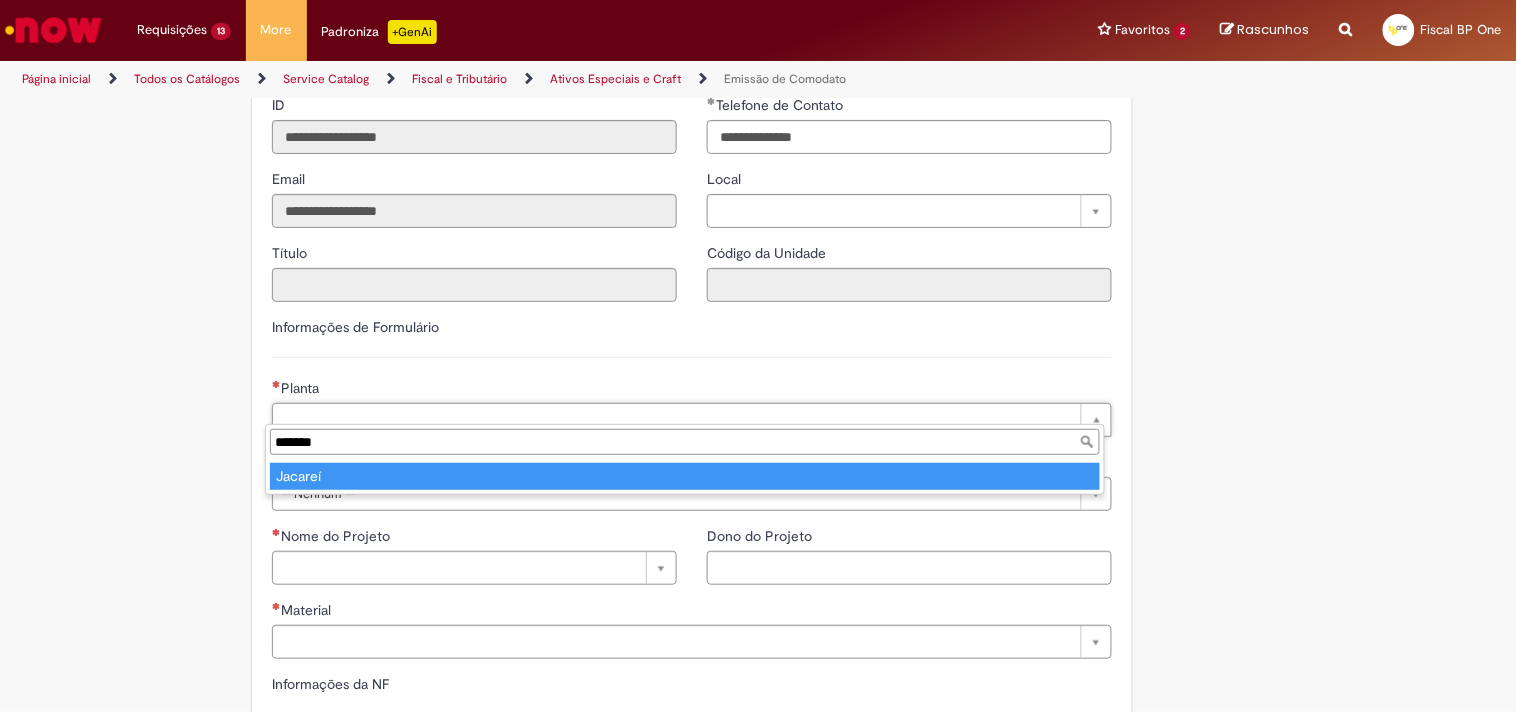 type on "*******" 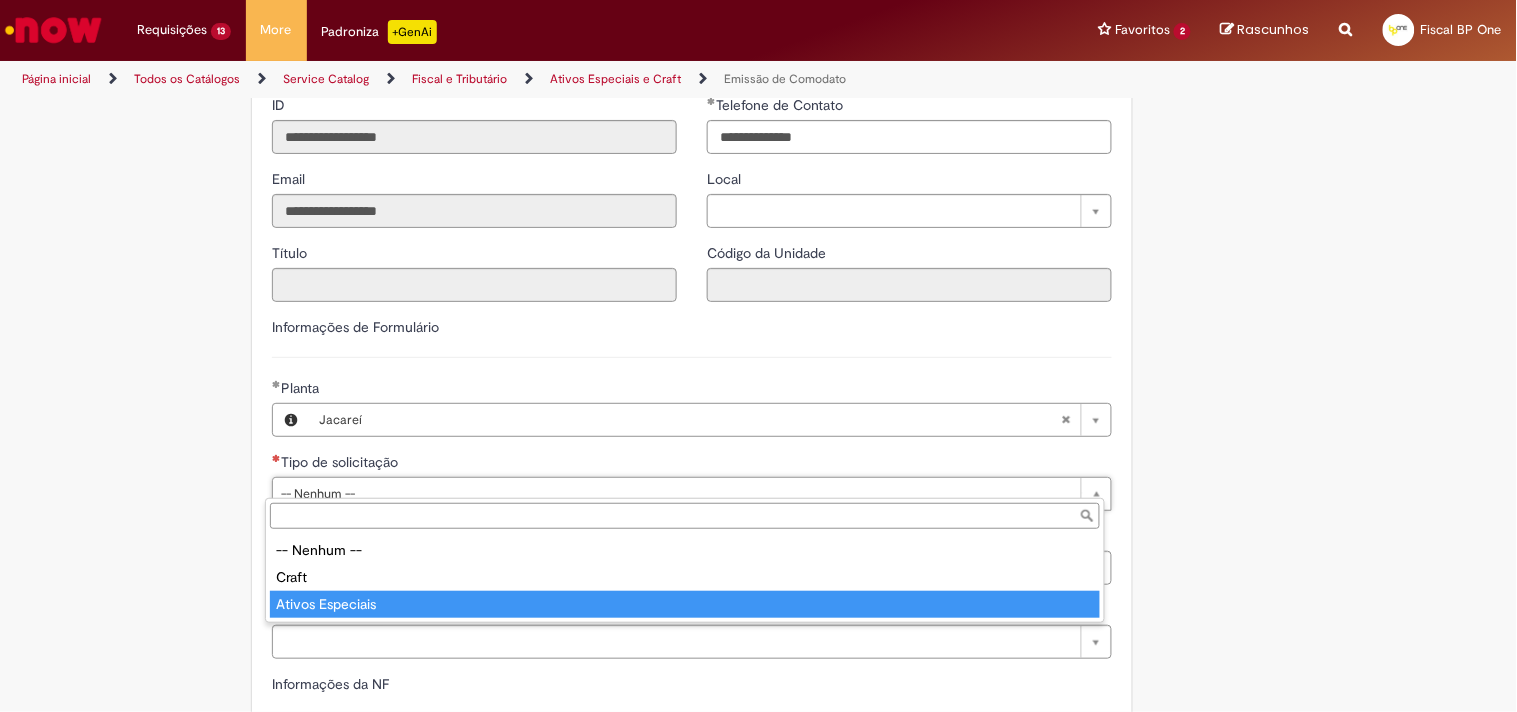 type on "**********" 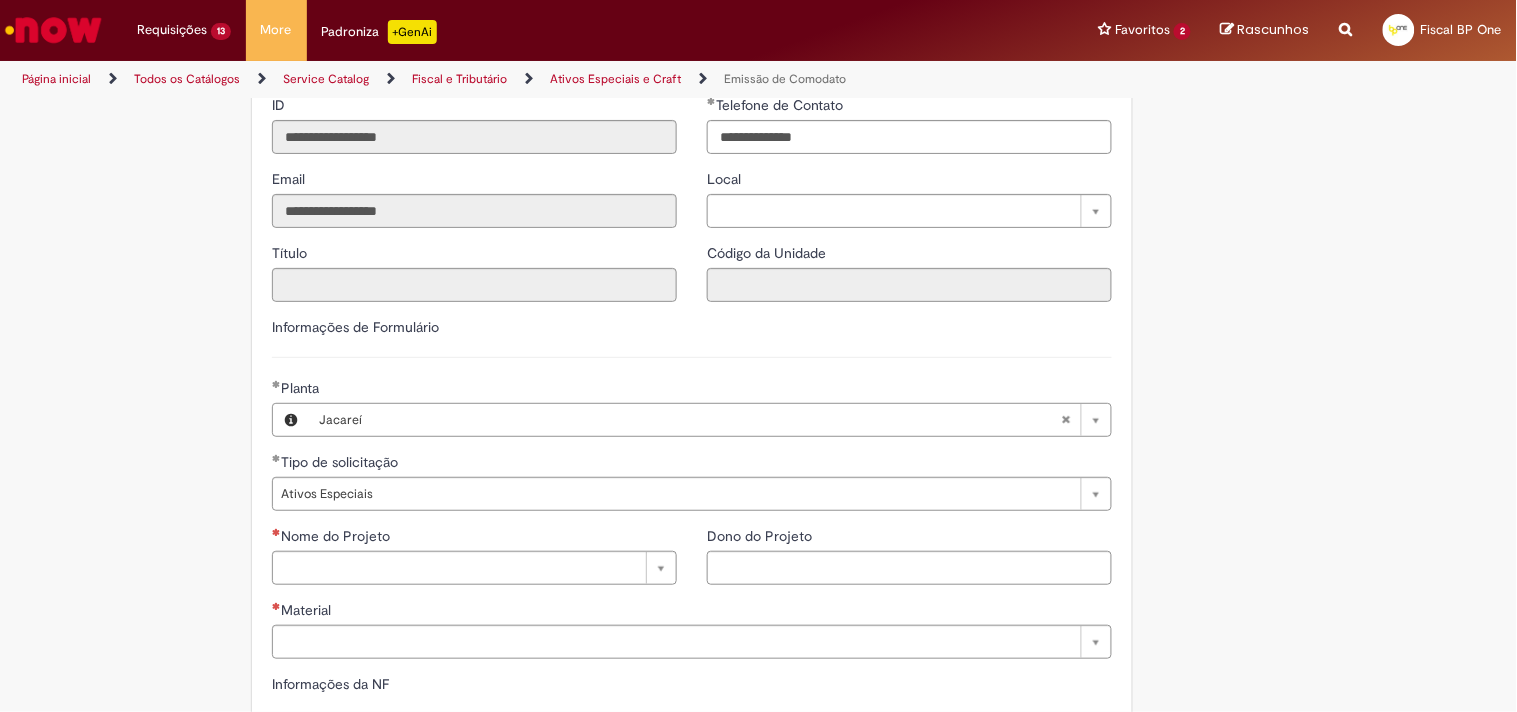 click on "Nome do Projeto          Pesquisar usando lista                 Nome do Projeto" at bounding box center (474, 555) 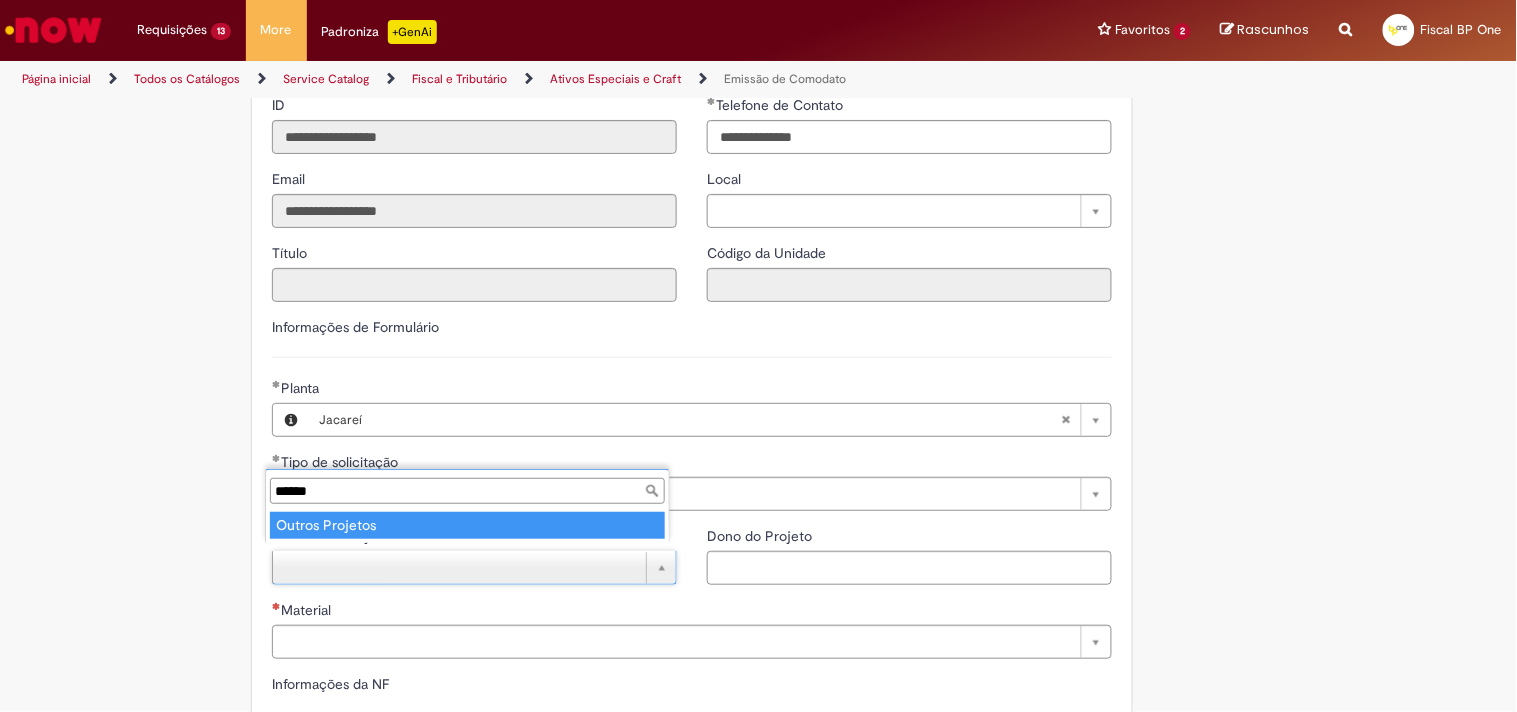 type on "******" 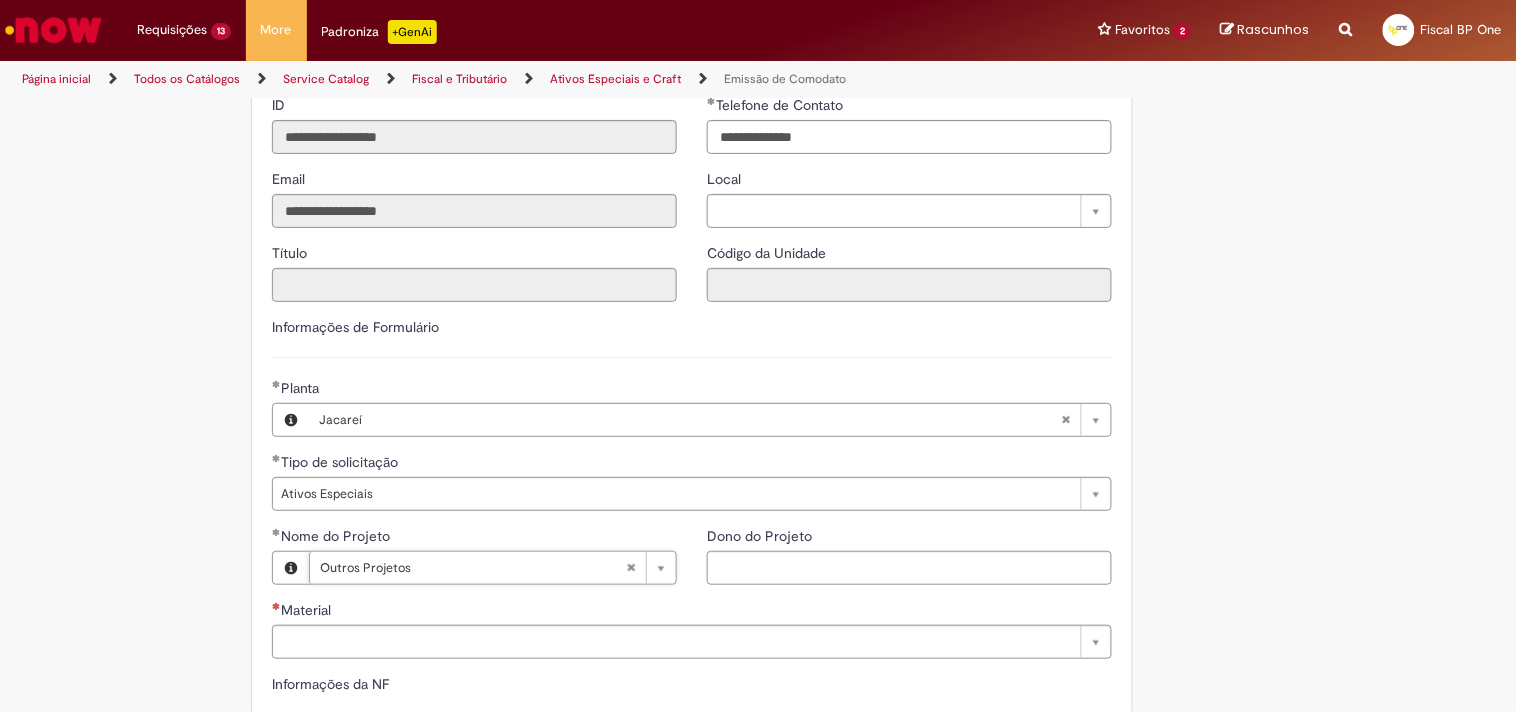 scroll, scrollTop: 1444, scrollLeft: 0, axis: vertical 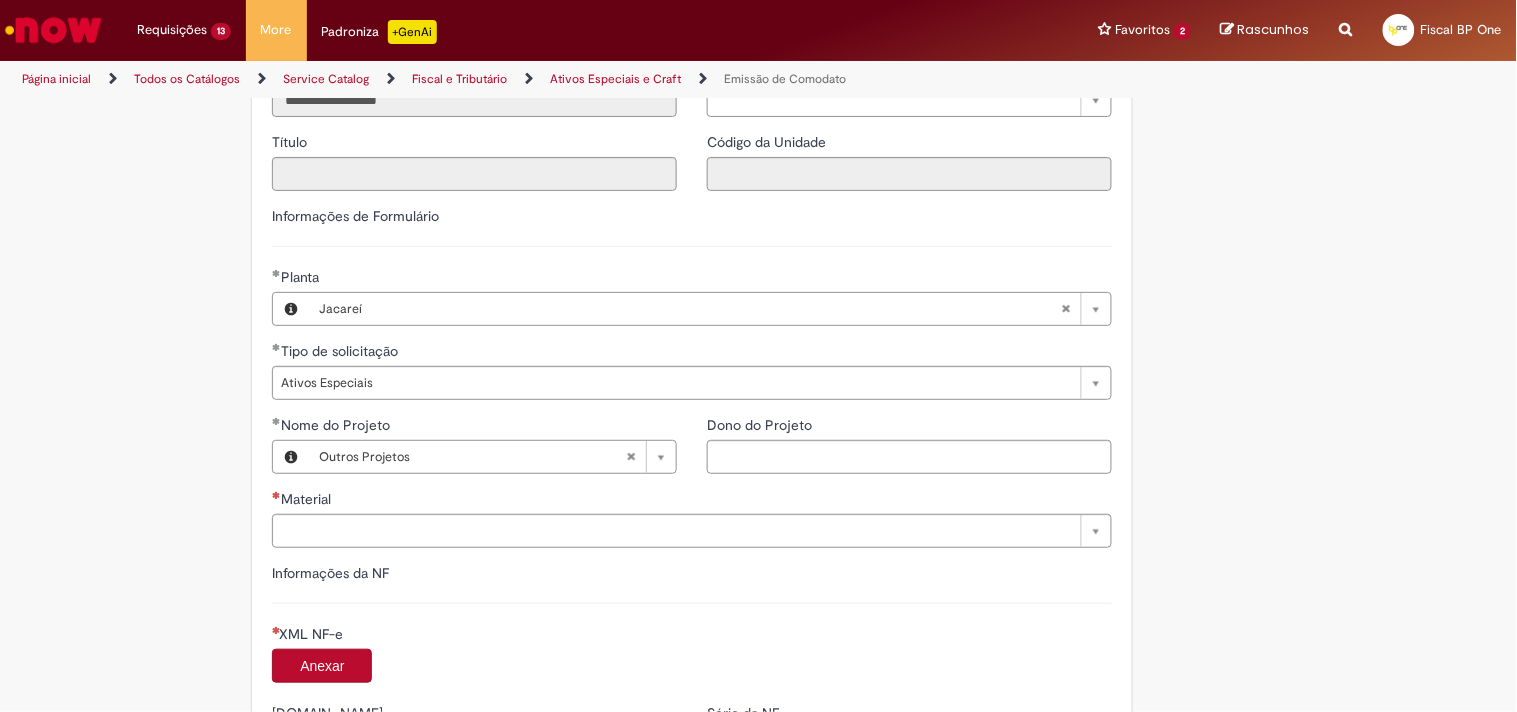 click on "Material" at bounding box center (303, 499) 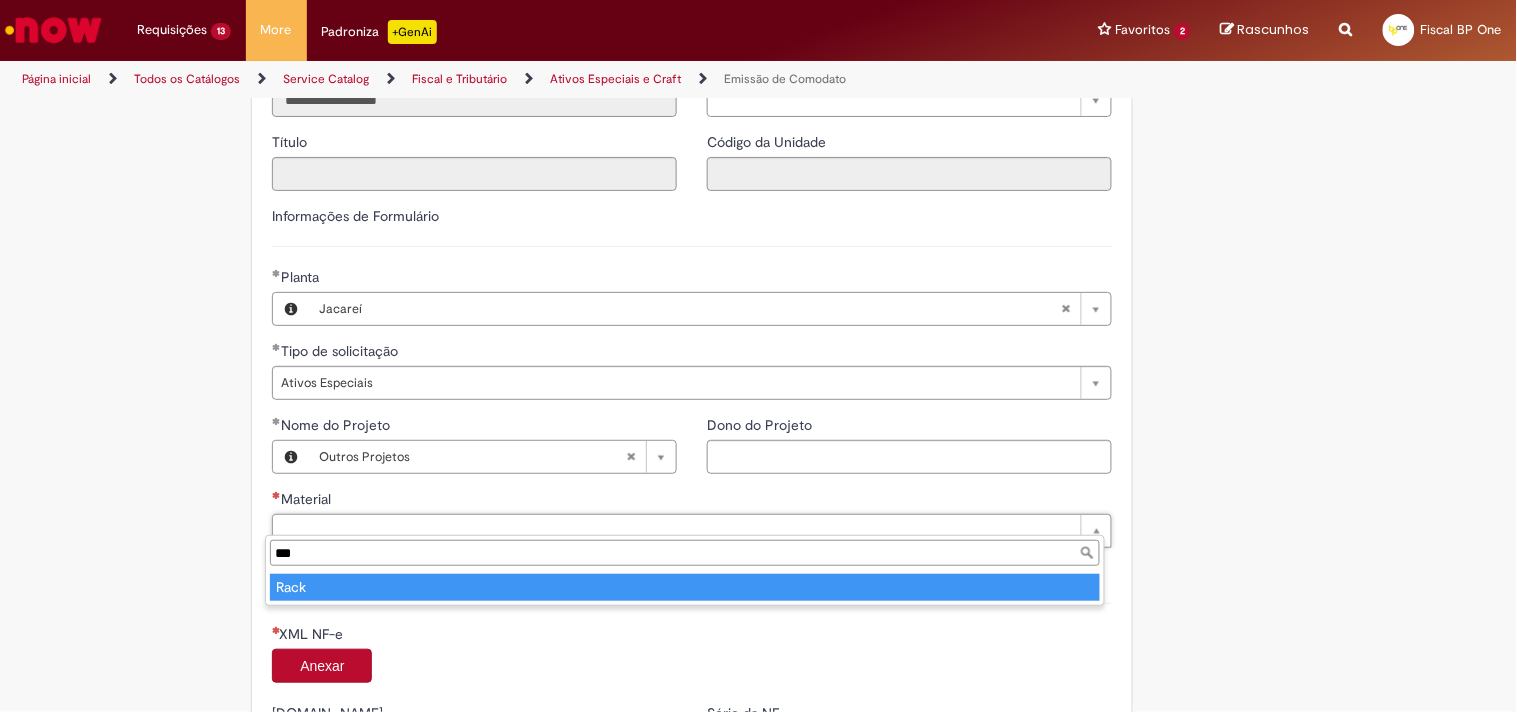 type on "***" 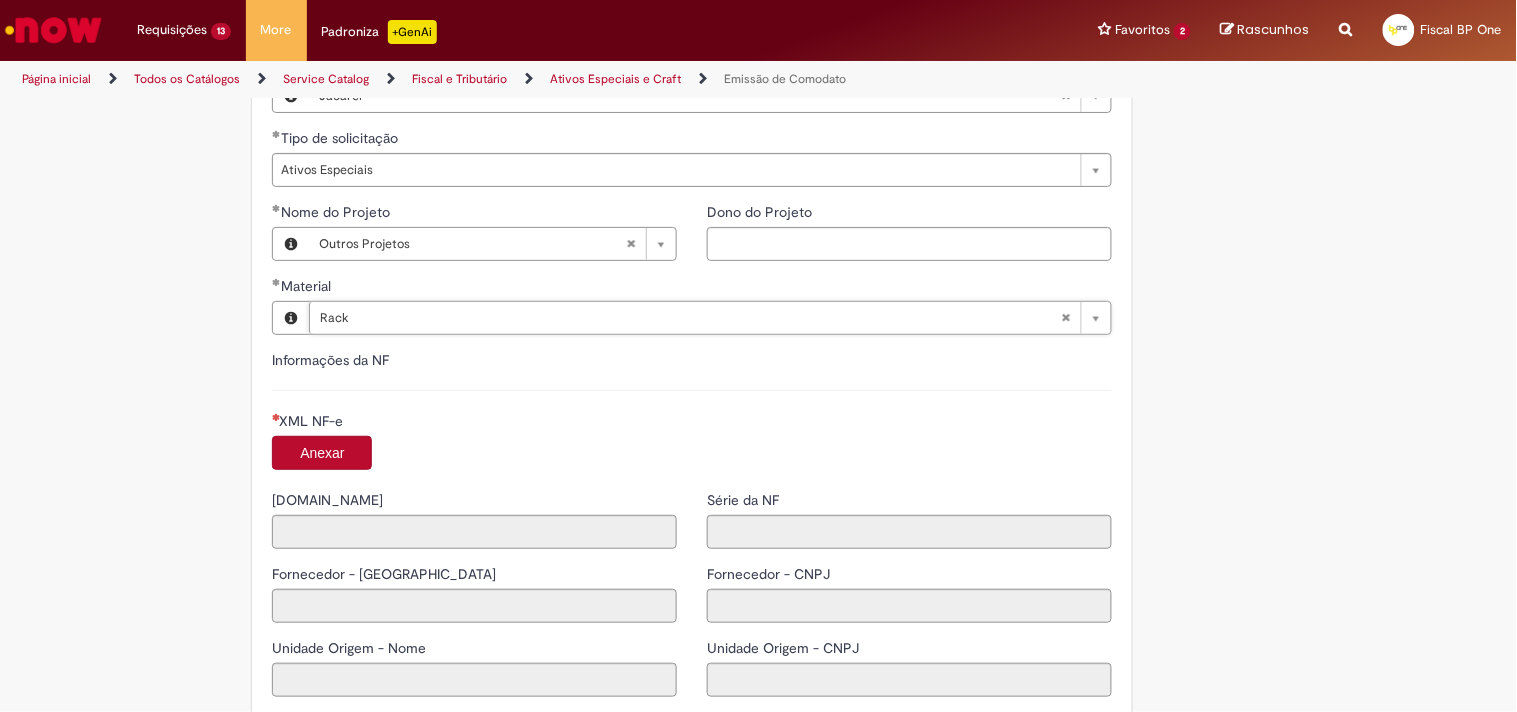 scroll, scrollTop: 1666, scrollLeft: 0, axis: vertical 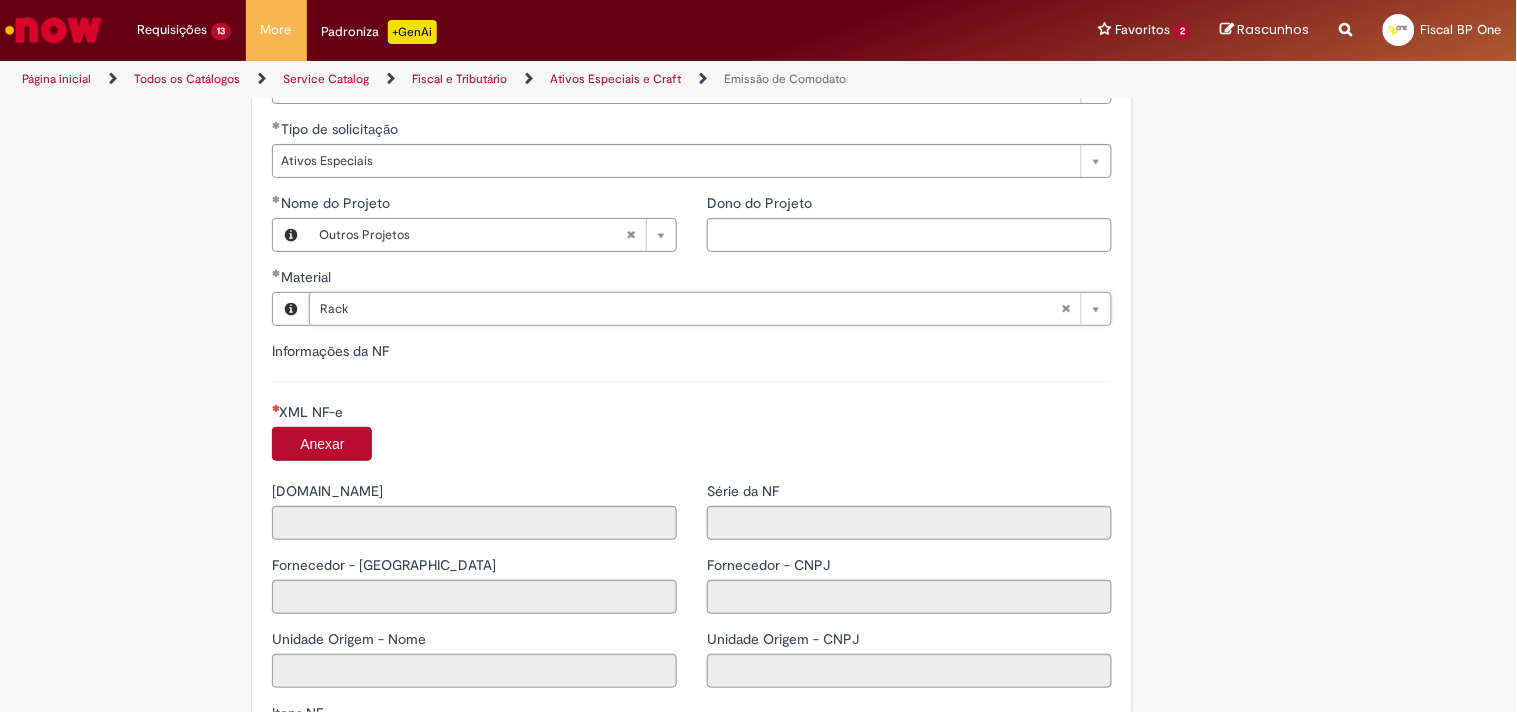 click on "Anexar" at bounding box center (322, 444) 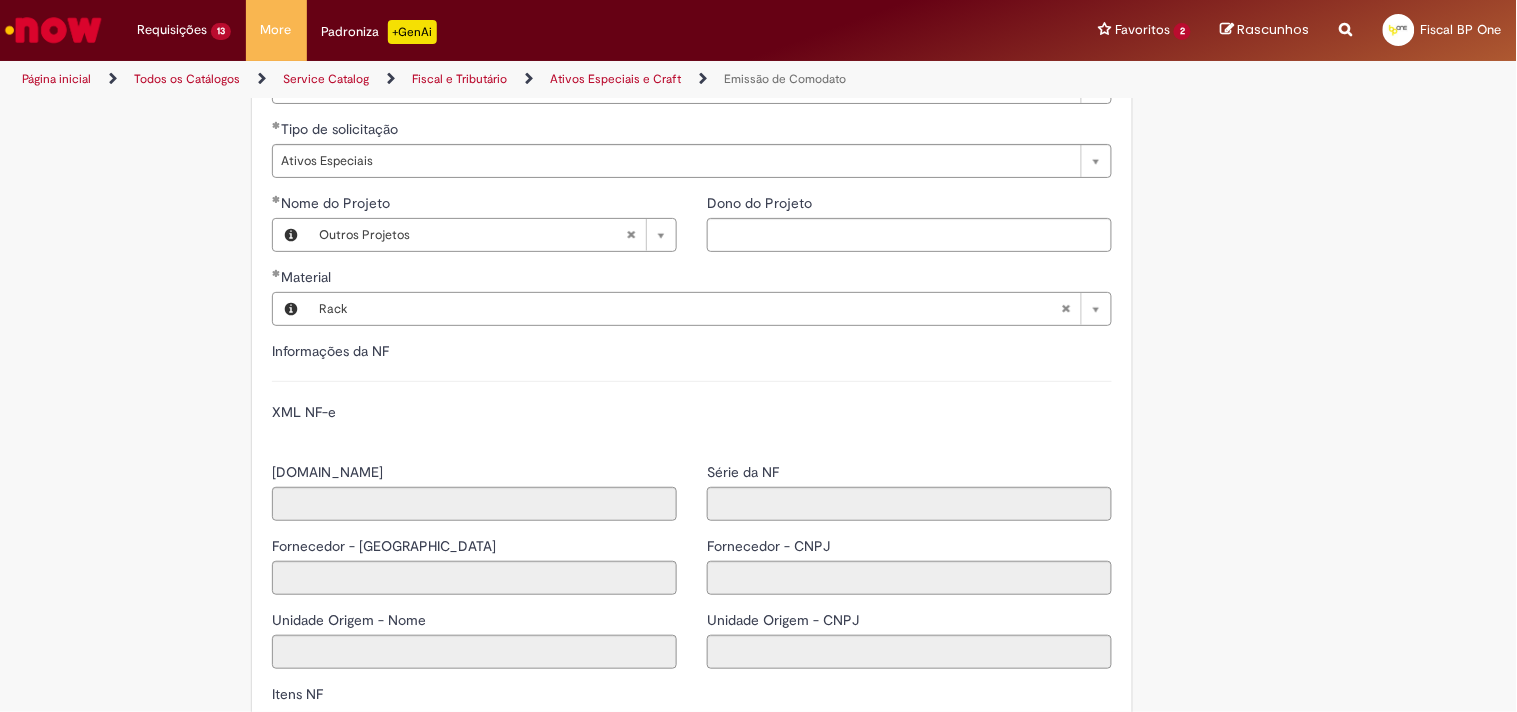 type on "******" 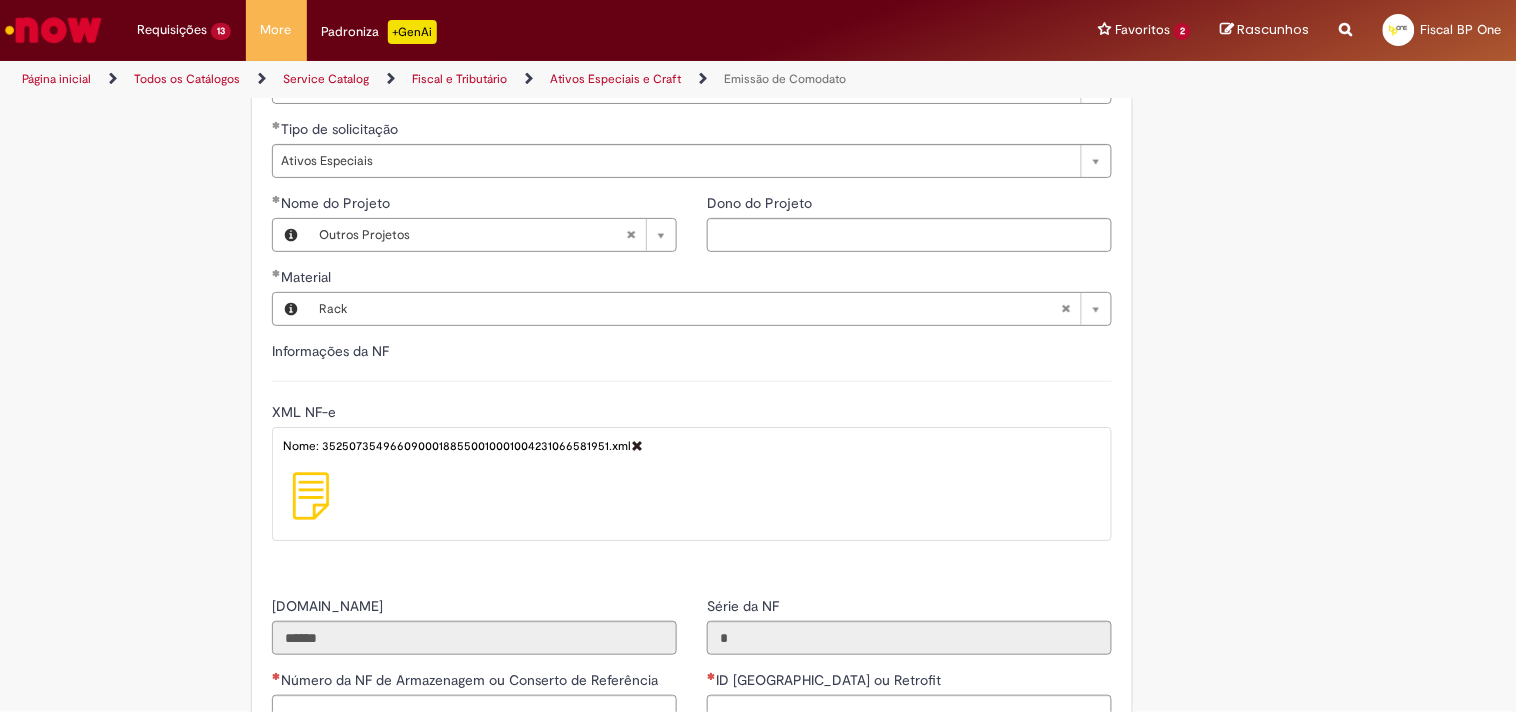 scroll, scrollTop: 1777, scrollLeft: 0, axis: vertical 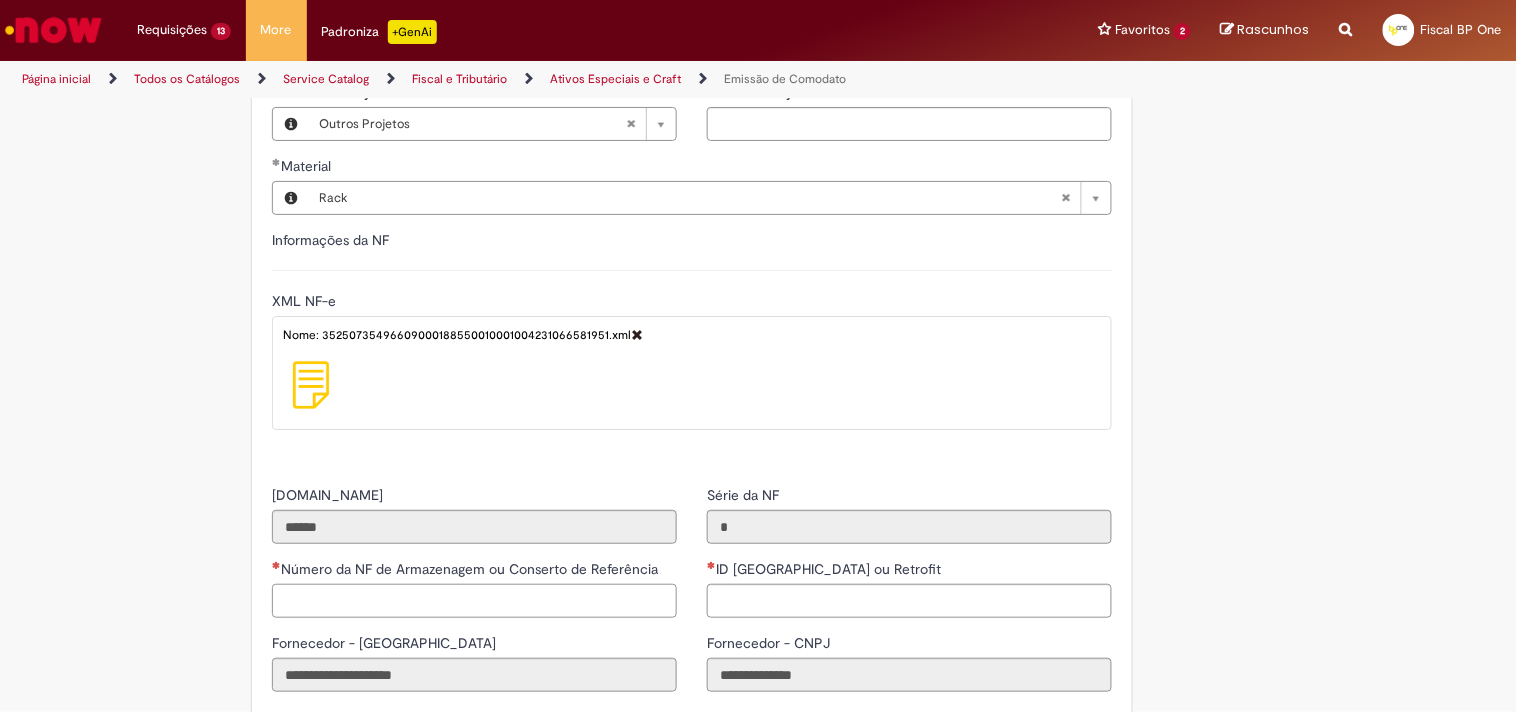 click on "Número da NF de Armazenagem ou Conserto de Referência" at bounding box center (474, 601) 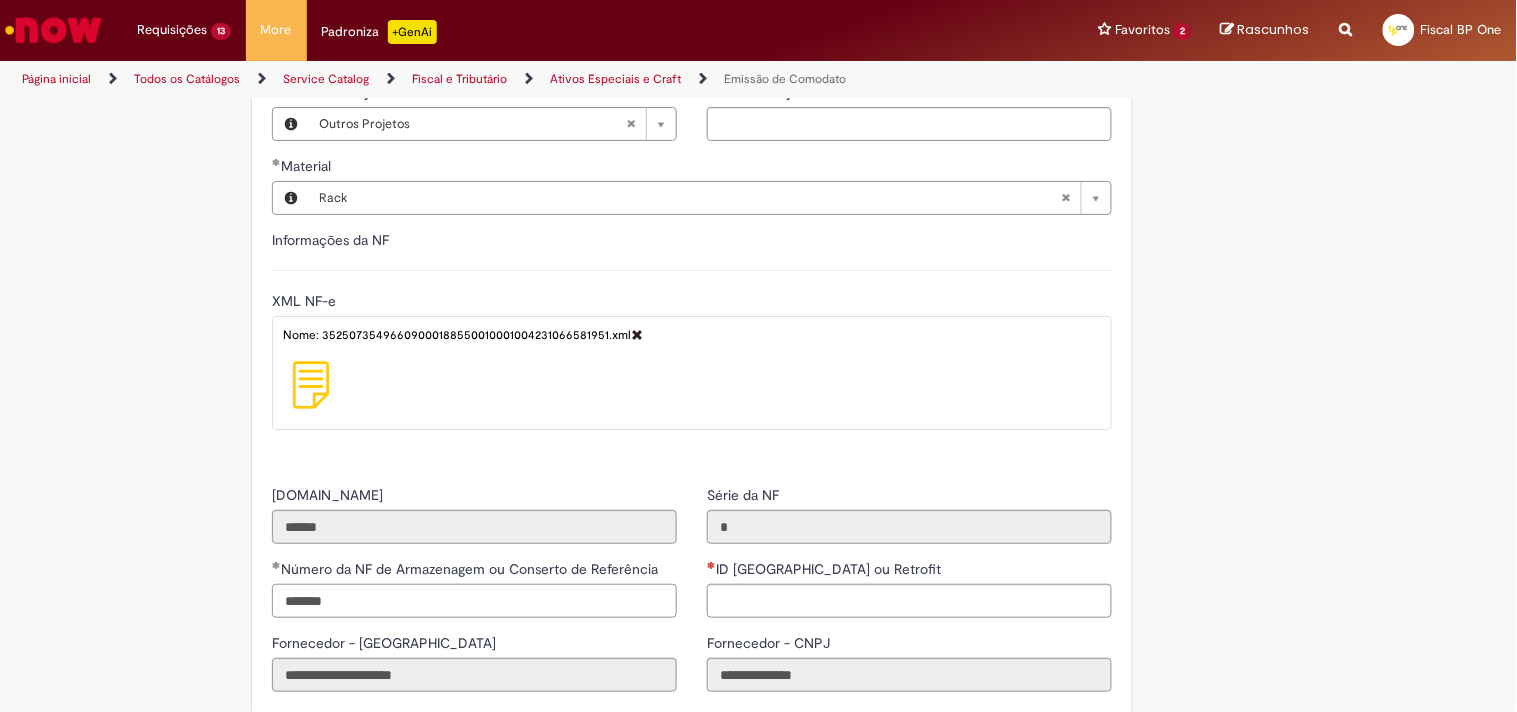 type on "*******" 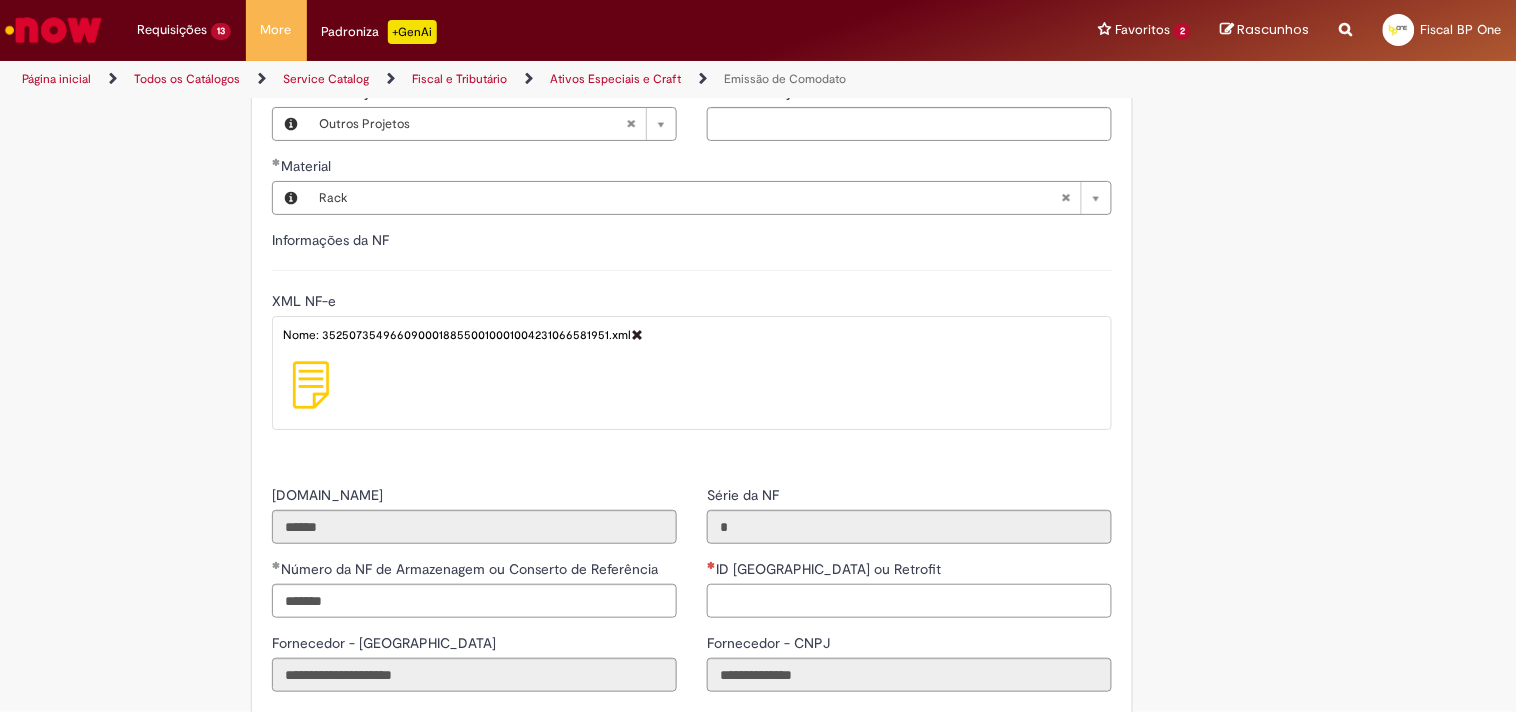 click on "ID [GEOGRAPHIC_DATA] ou Retrofit" at bounding box center (909, 601) 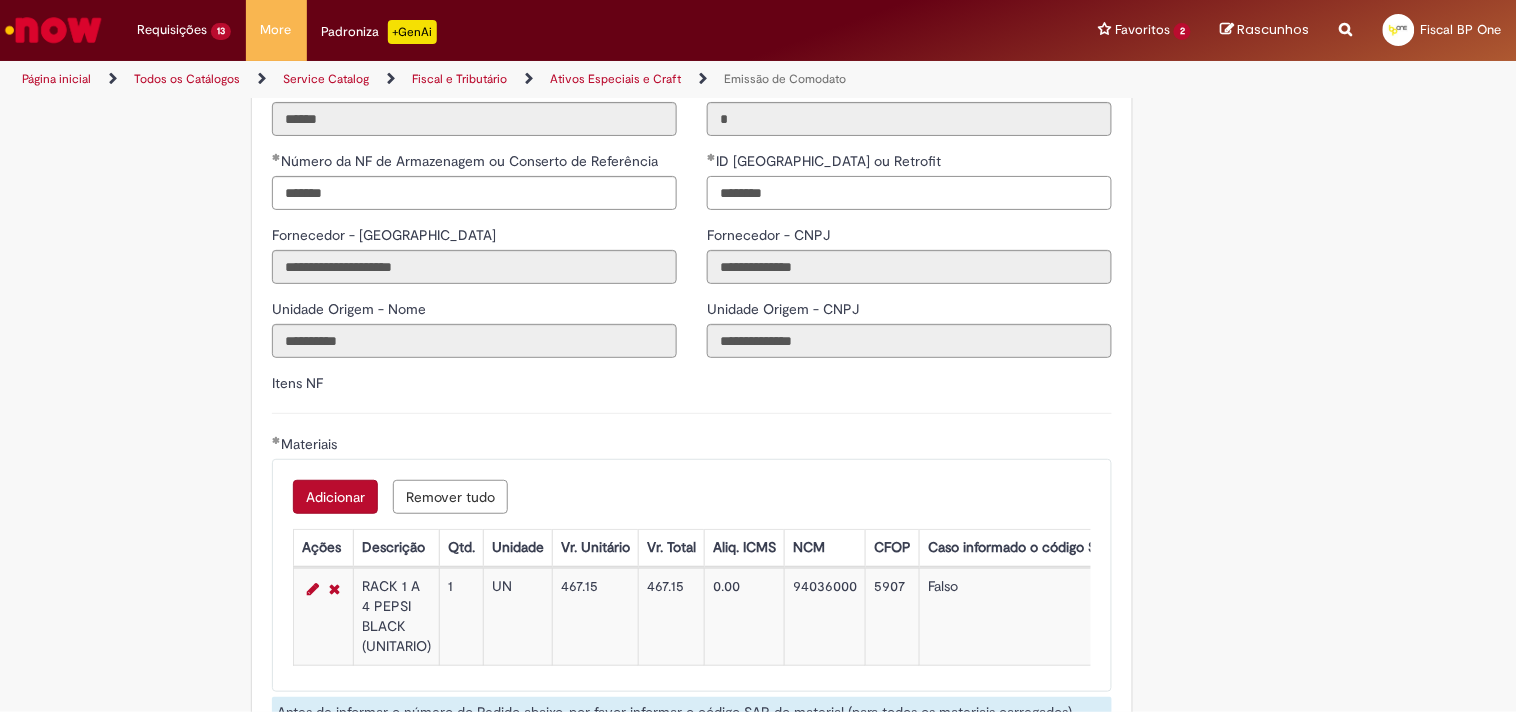 scroll, scrollTop: 2222, scrollLeft: 0, axis: vertical 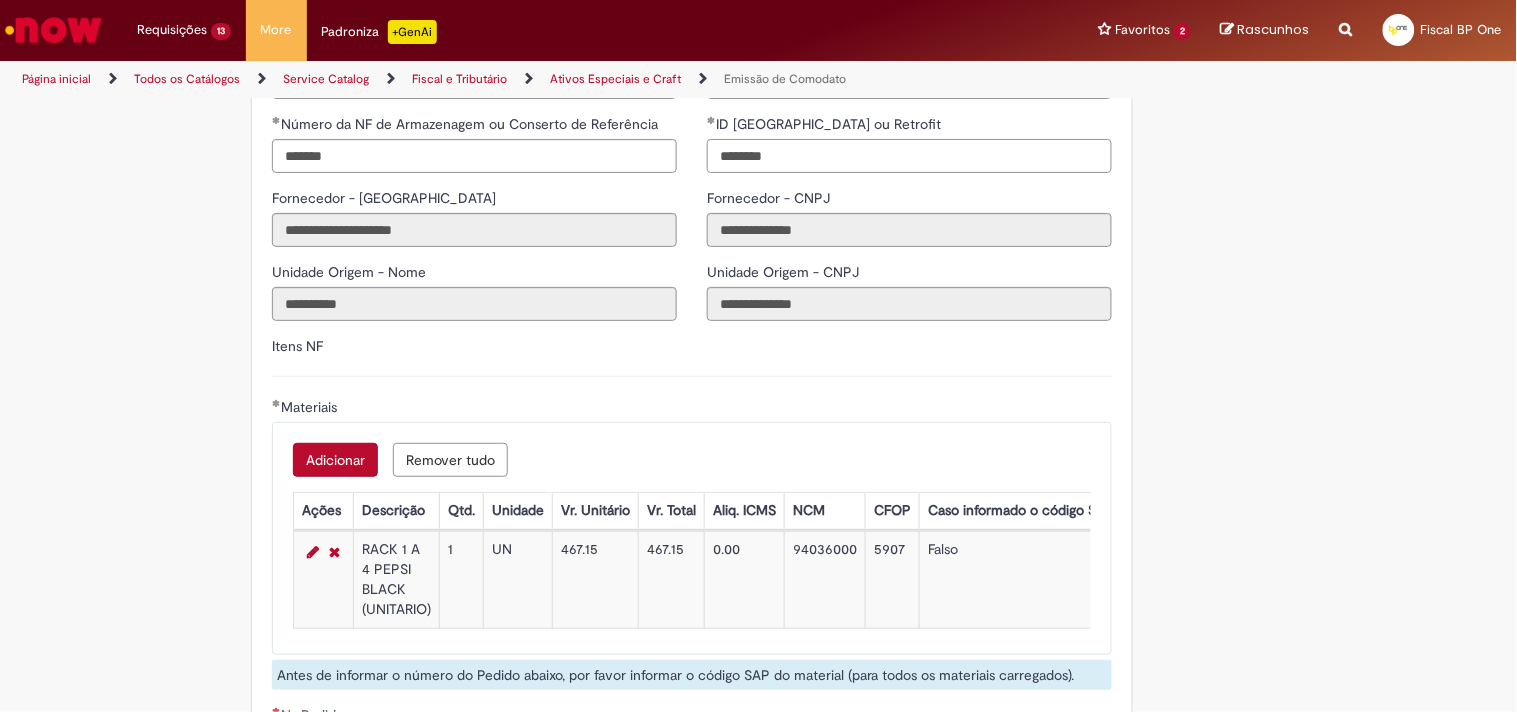 type on "********" 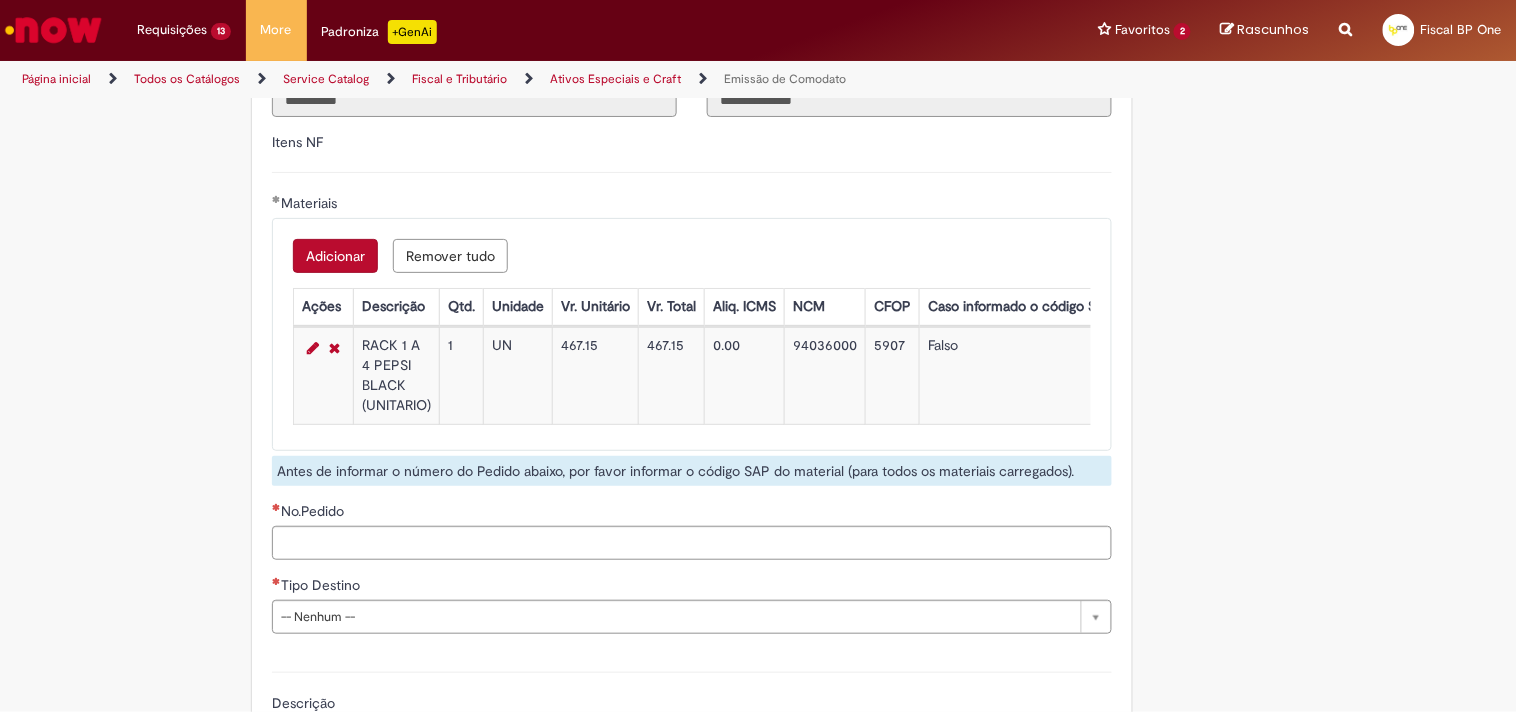 scroll, scrollTop: 2444, scrollLeft: 0, axis: vertical 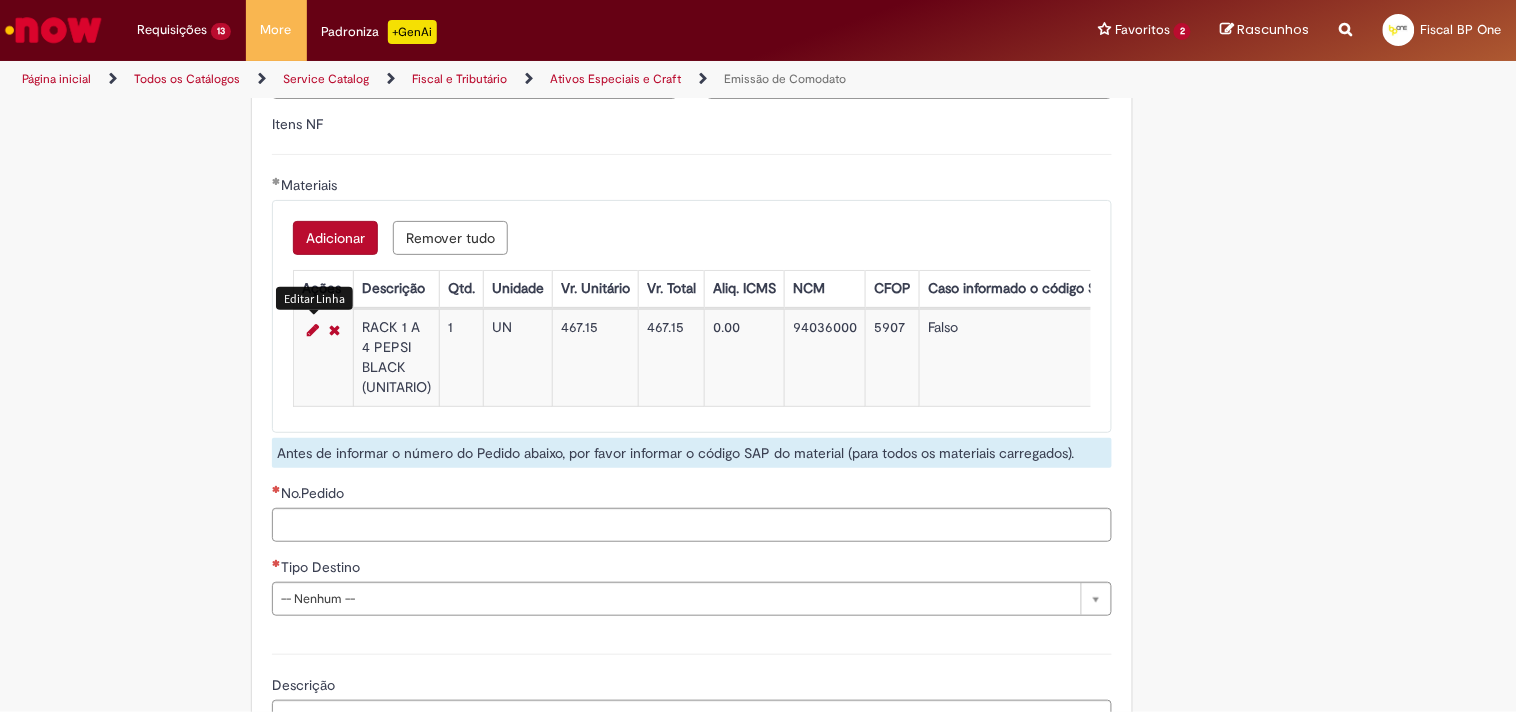 click at bounding box center [313, 330] 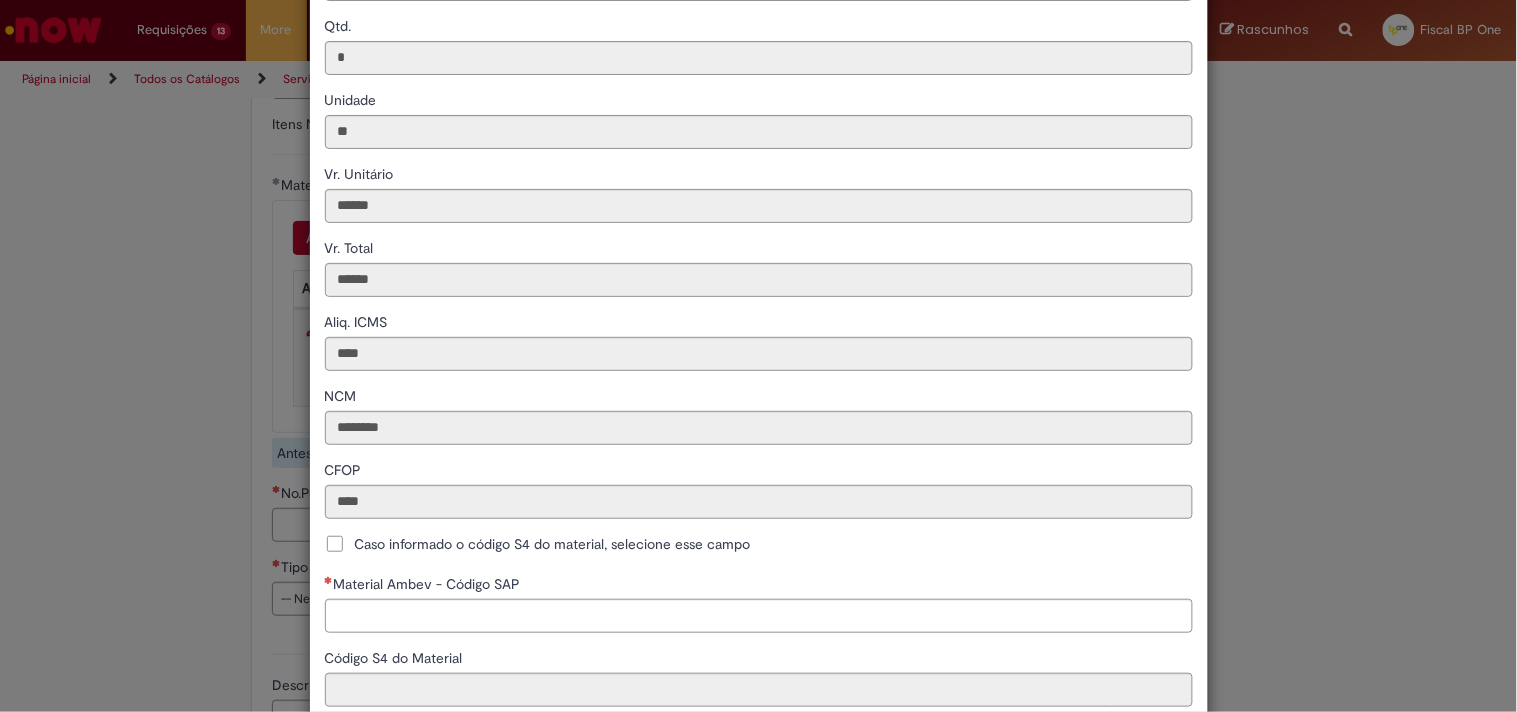 scroll, scrollTop: 355, scrollLeft: 0, axis: vertical 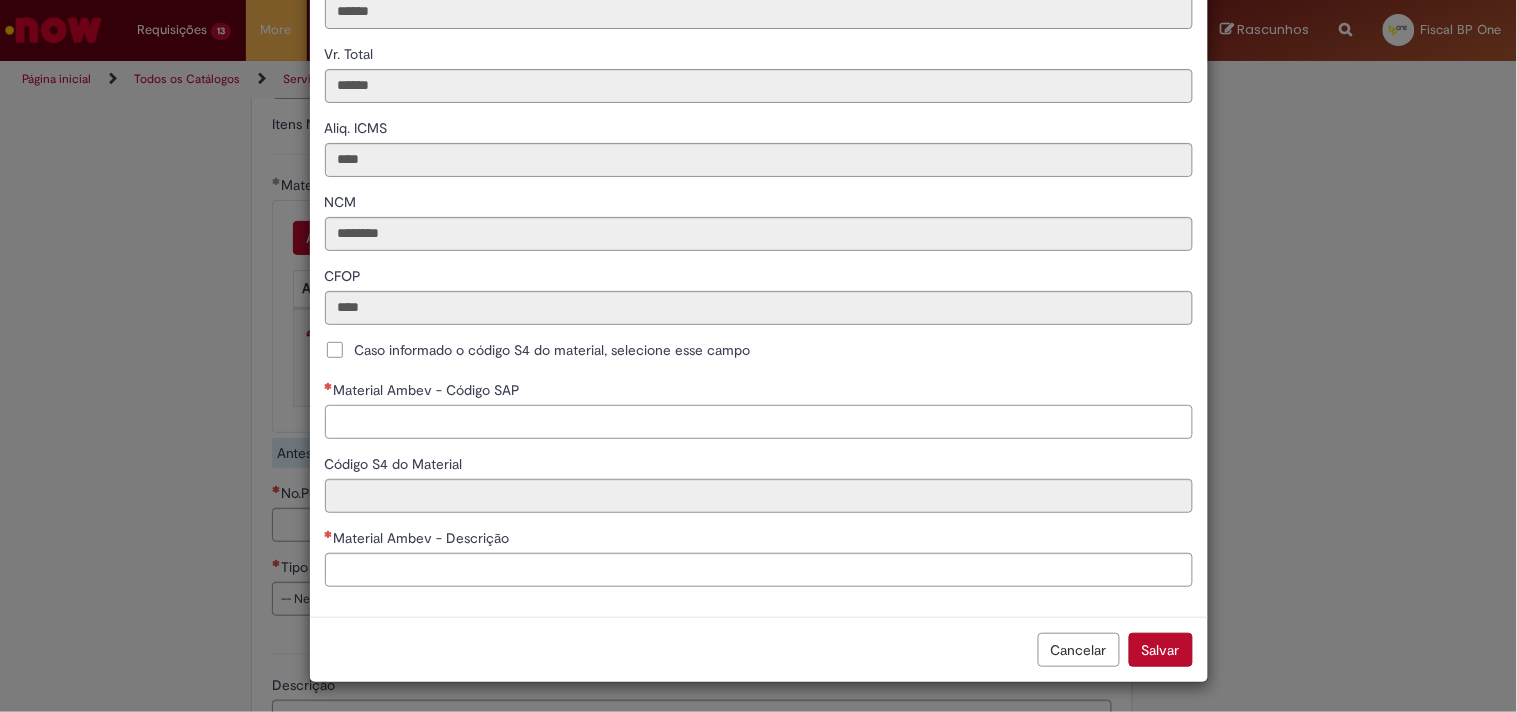 click on "Material Ambev - Código SAP" at bounding box center (759, 422) 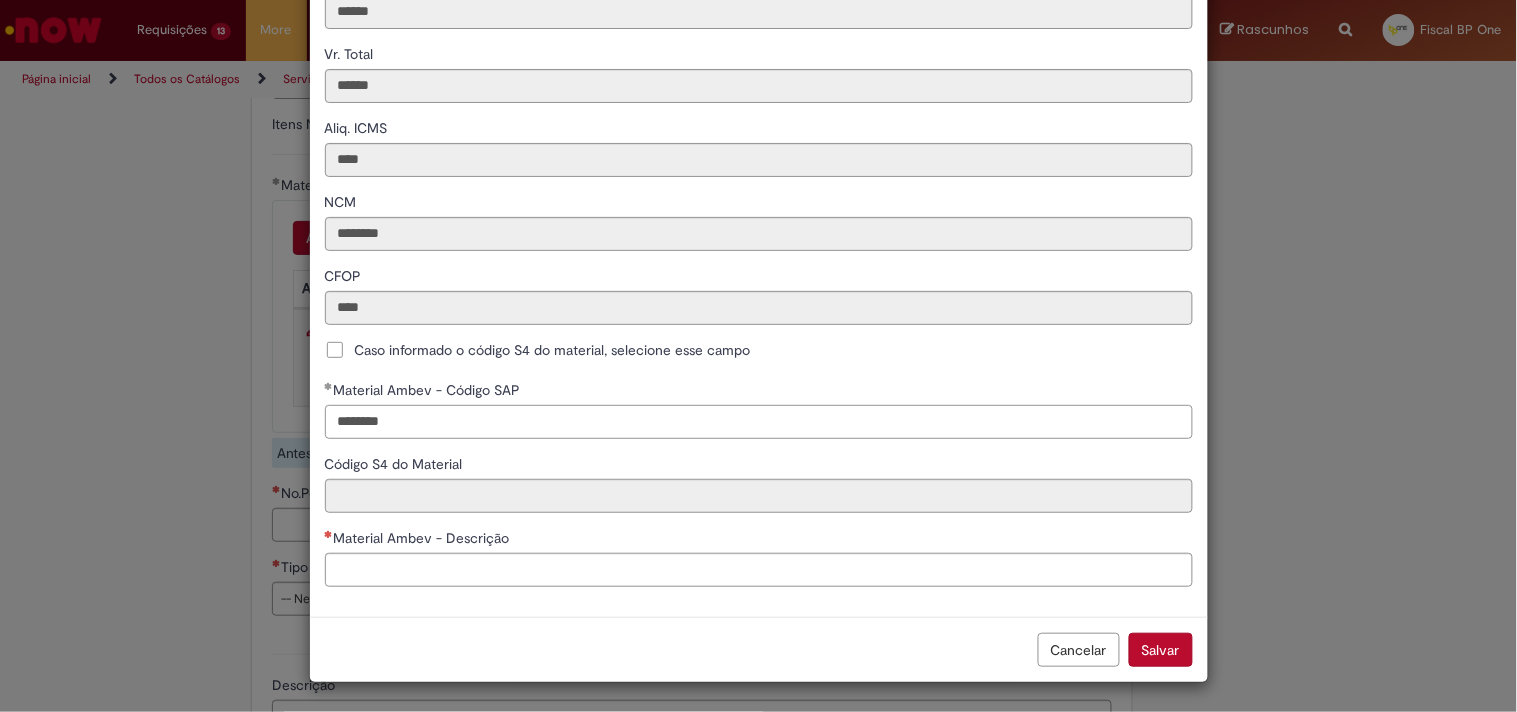 type on "********" 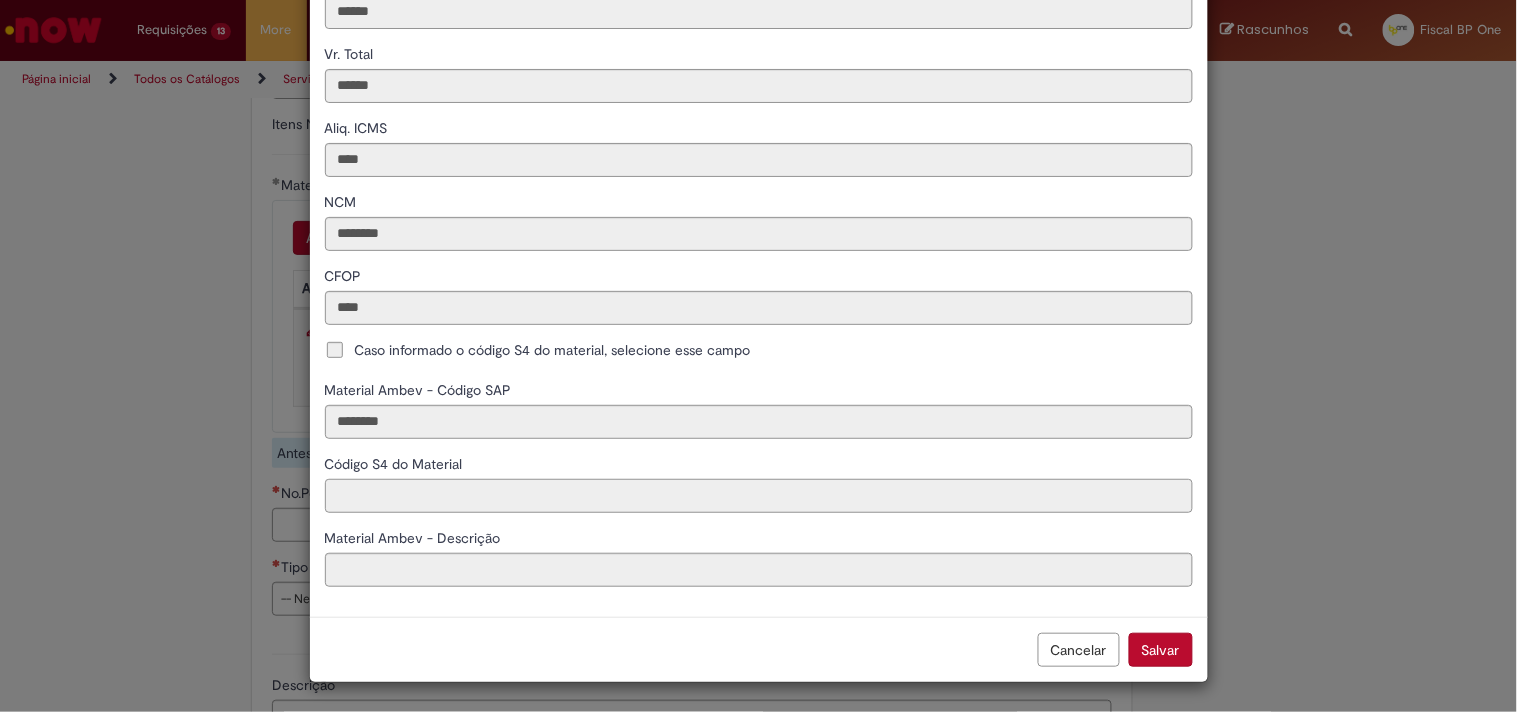 type on "**********" 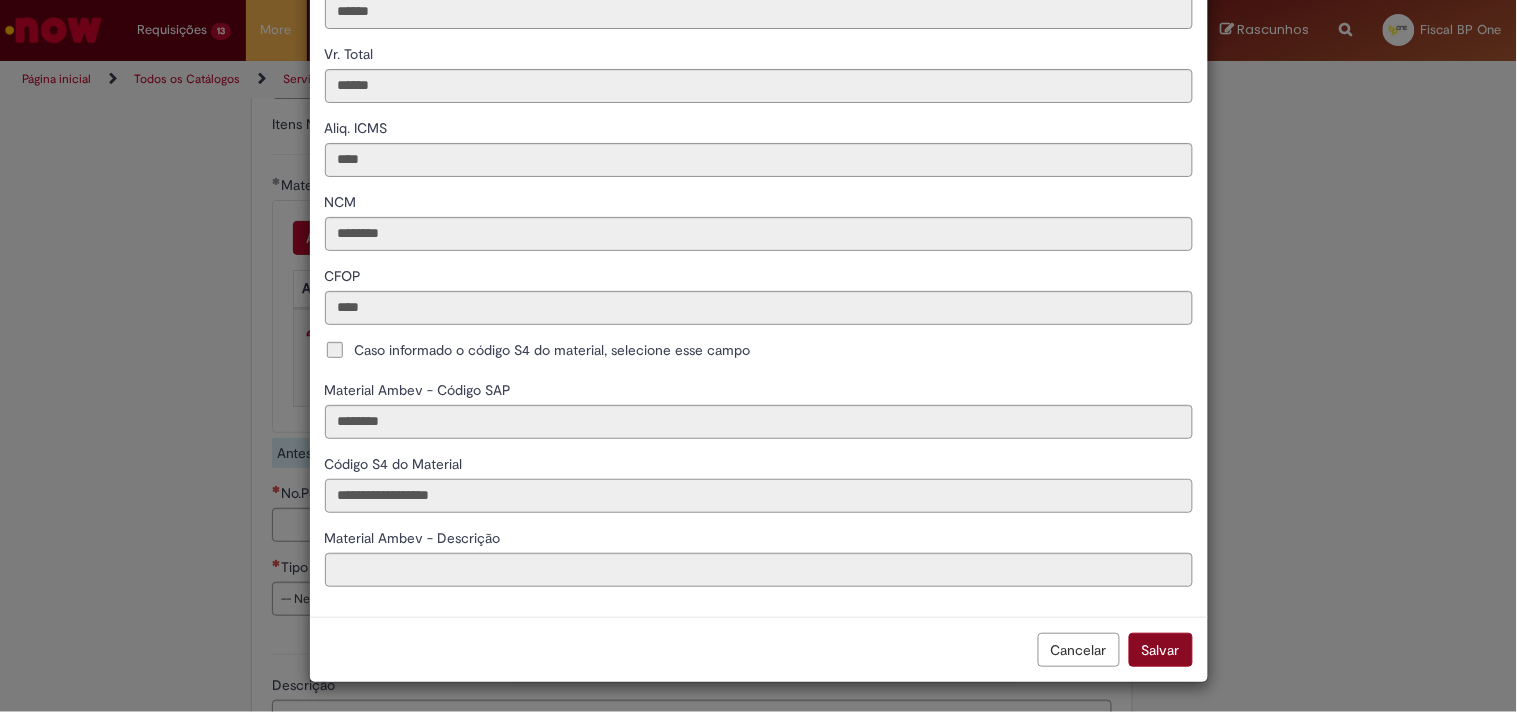 type on "**********" 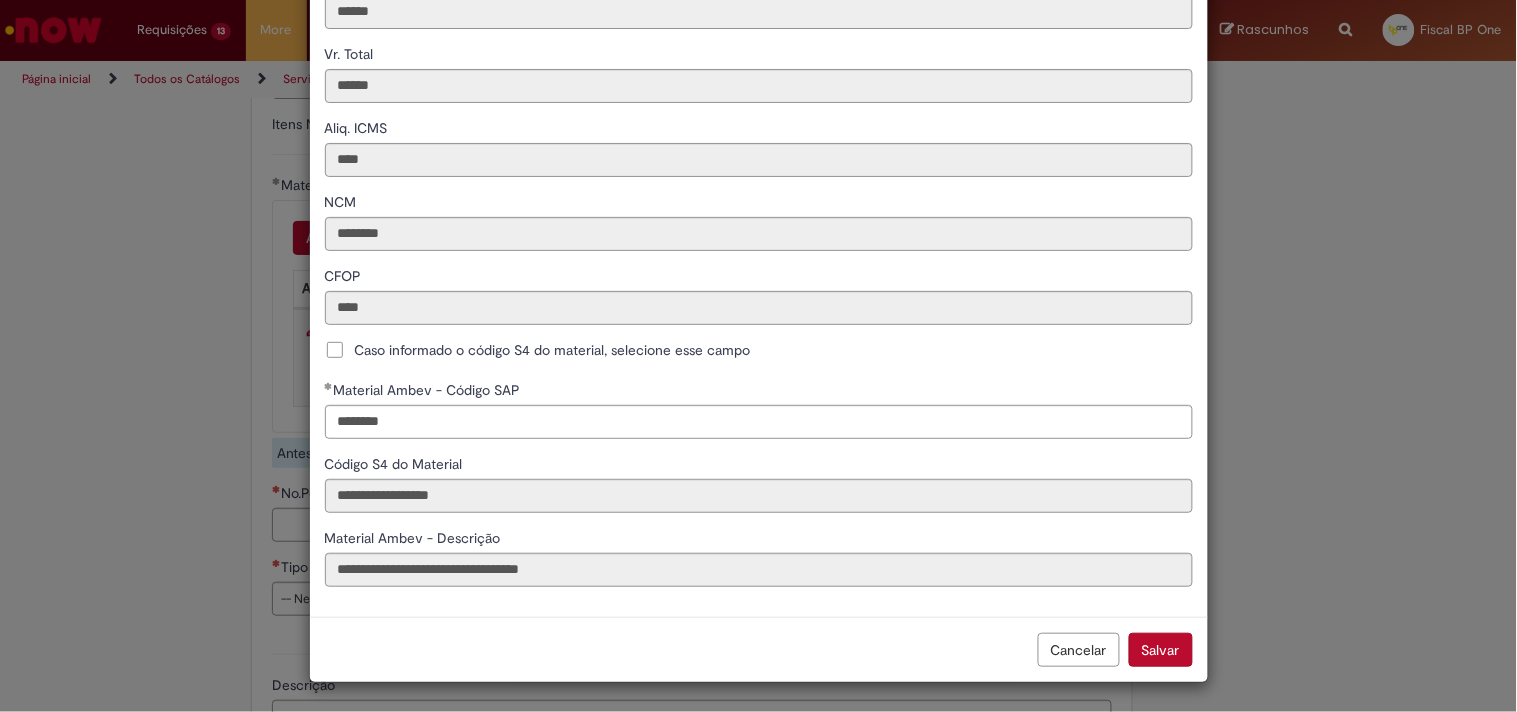 click on "Salvar" at bounding box center [1161, 650] 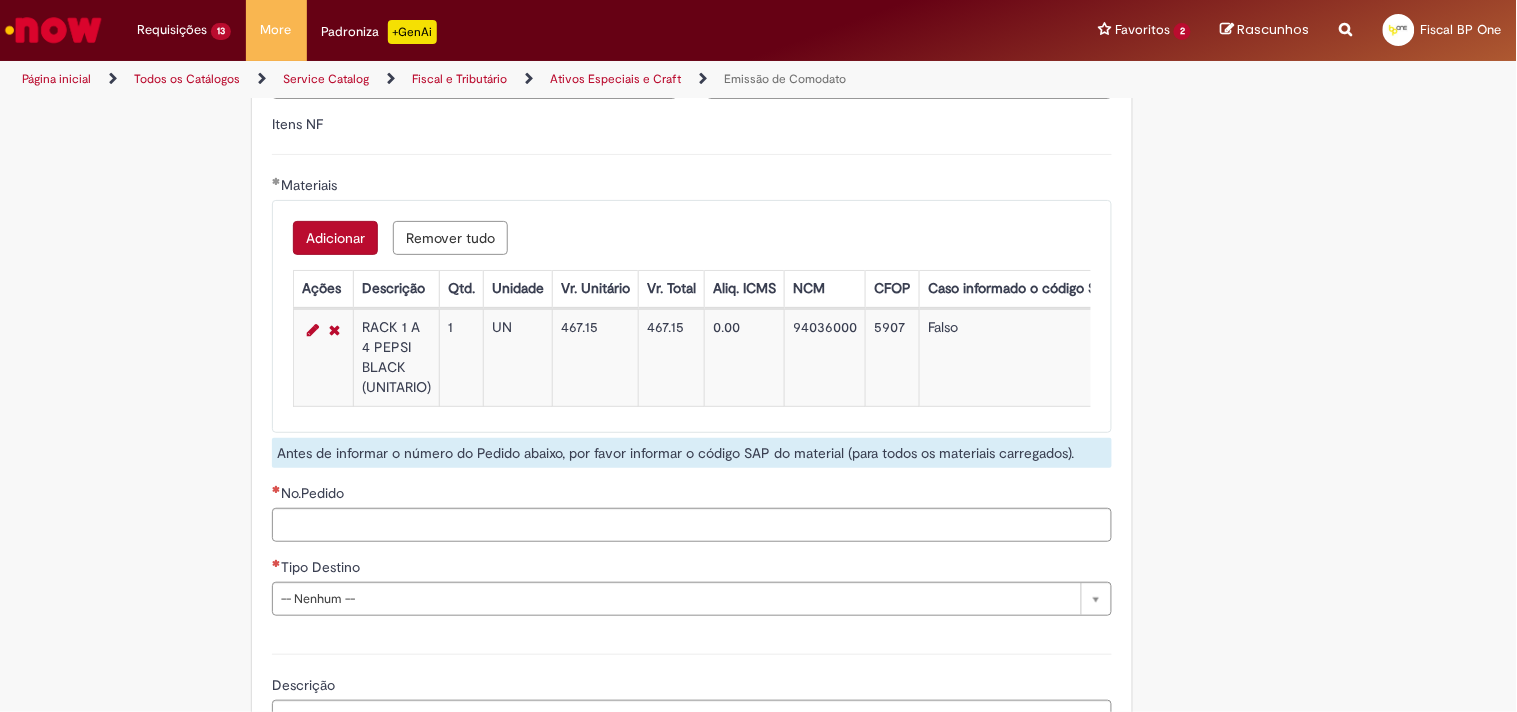 click on "No.Pedido" at bounding box center (692, 512) 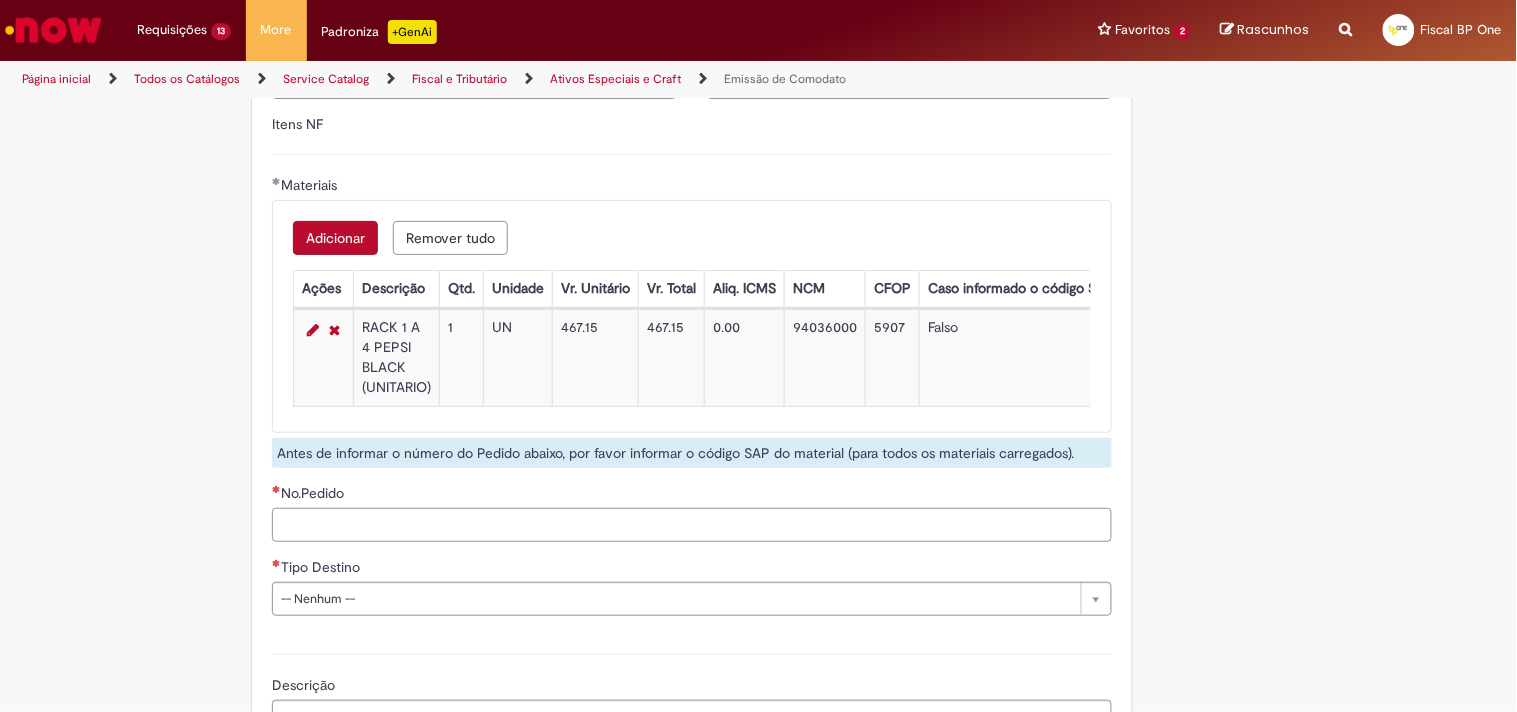 click on "No.Pedido" at bounding box center (692, 525) 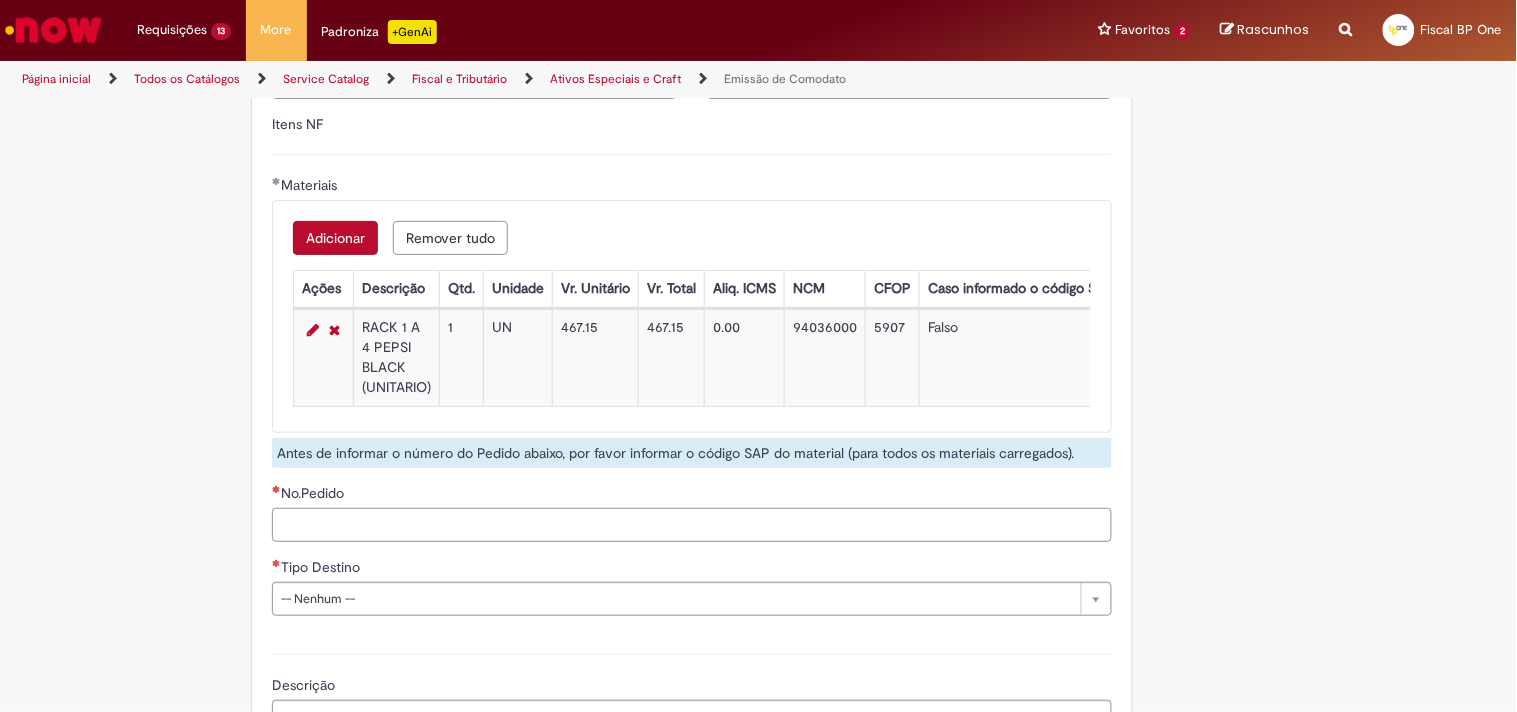 paste on "**********" 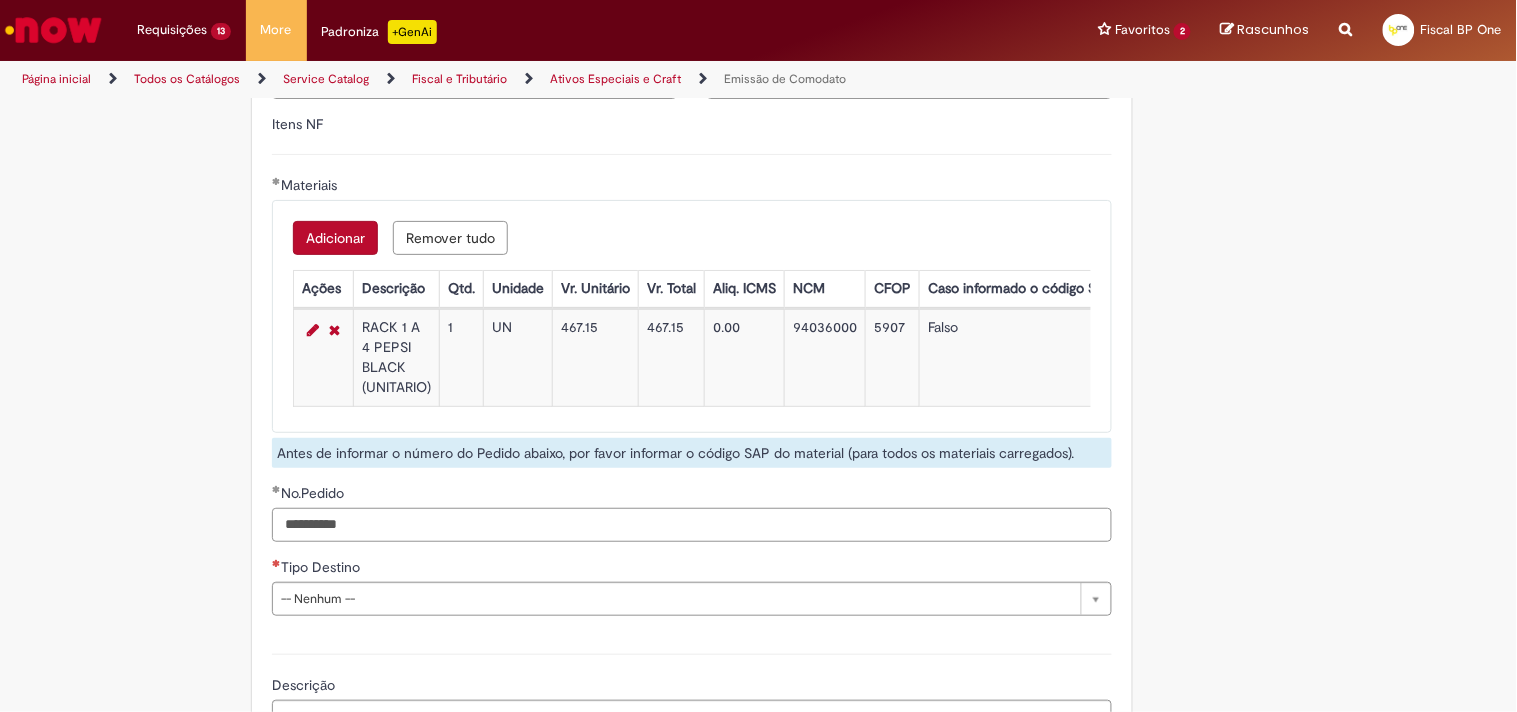type on "**********" 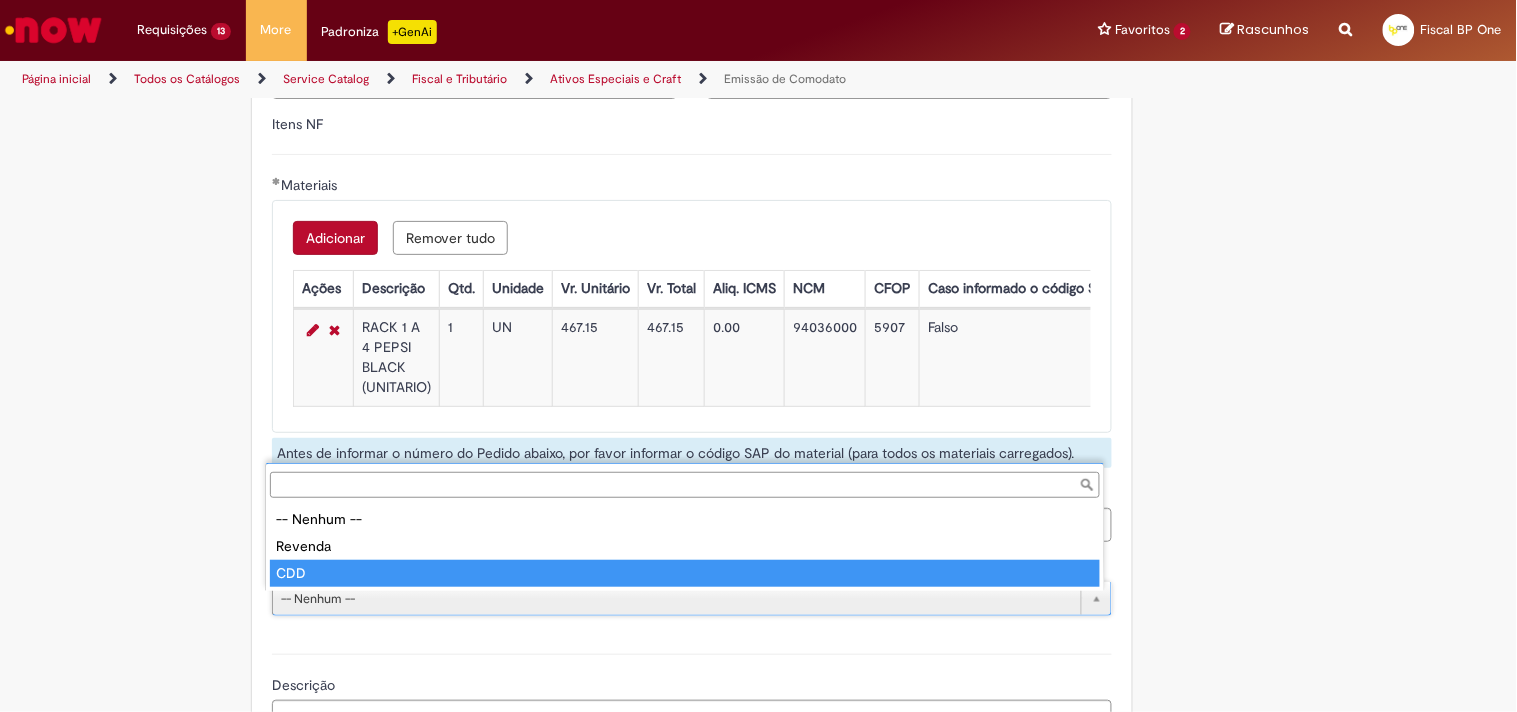 type on "***" 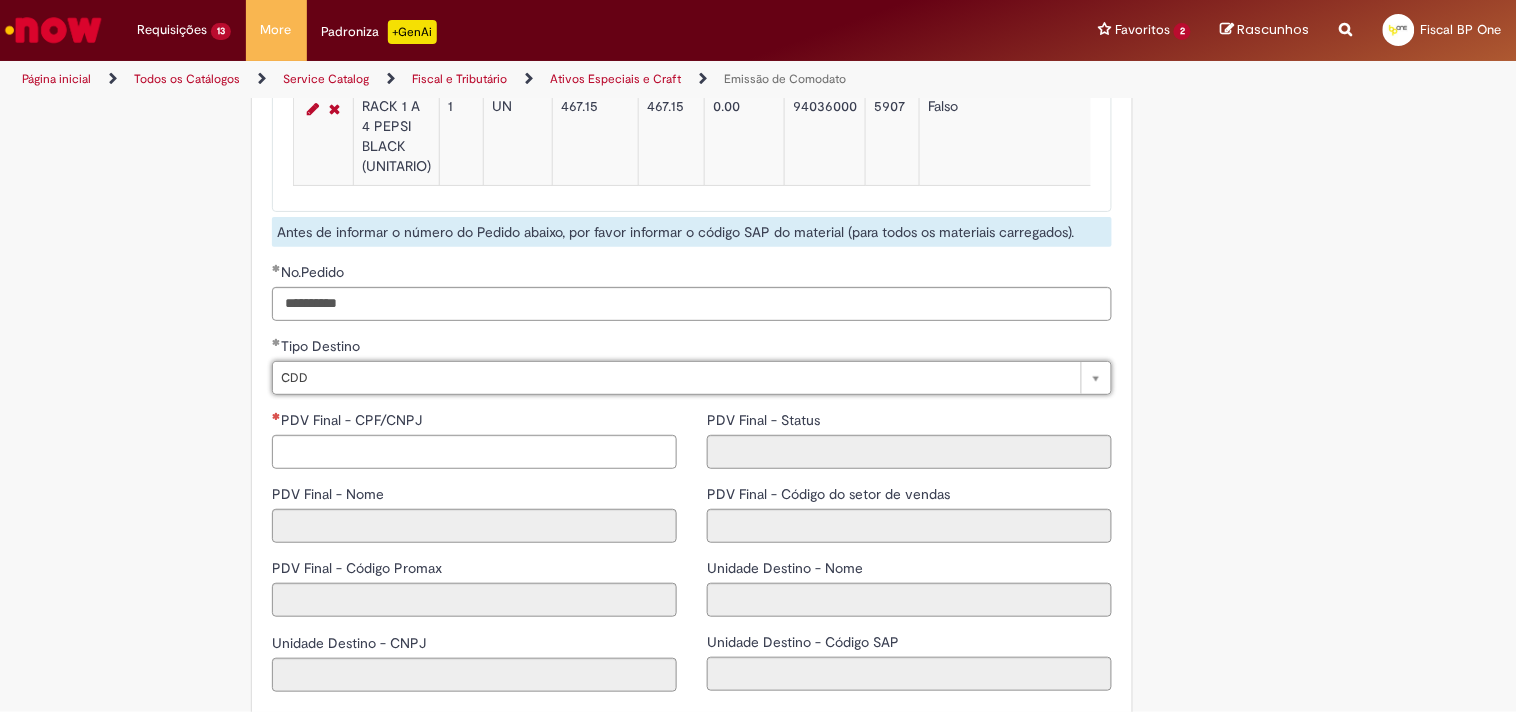 scroll, scrollTop: 2666, scrollLeft: 0, axis: vertical 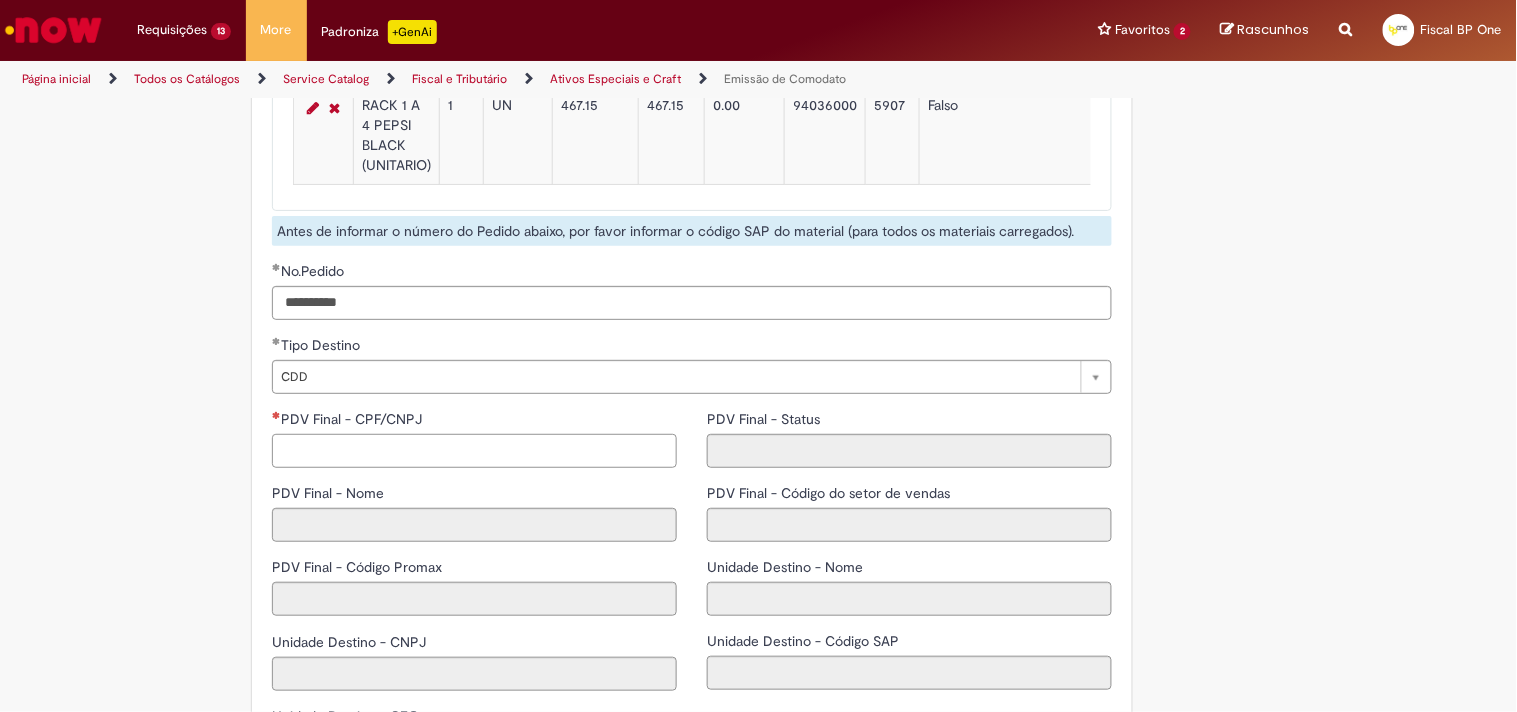 click on "PDV Final - CPF/CNPJ" at bounding box center [474, 451] 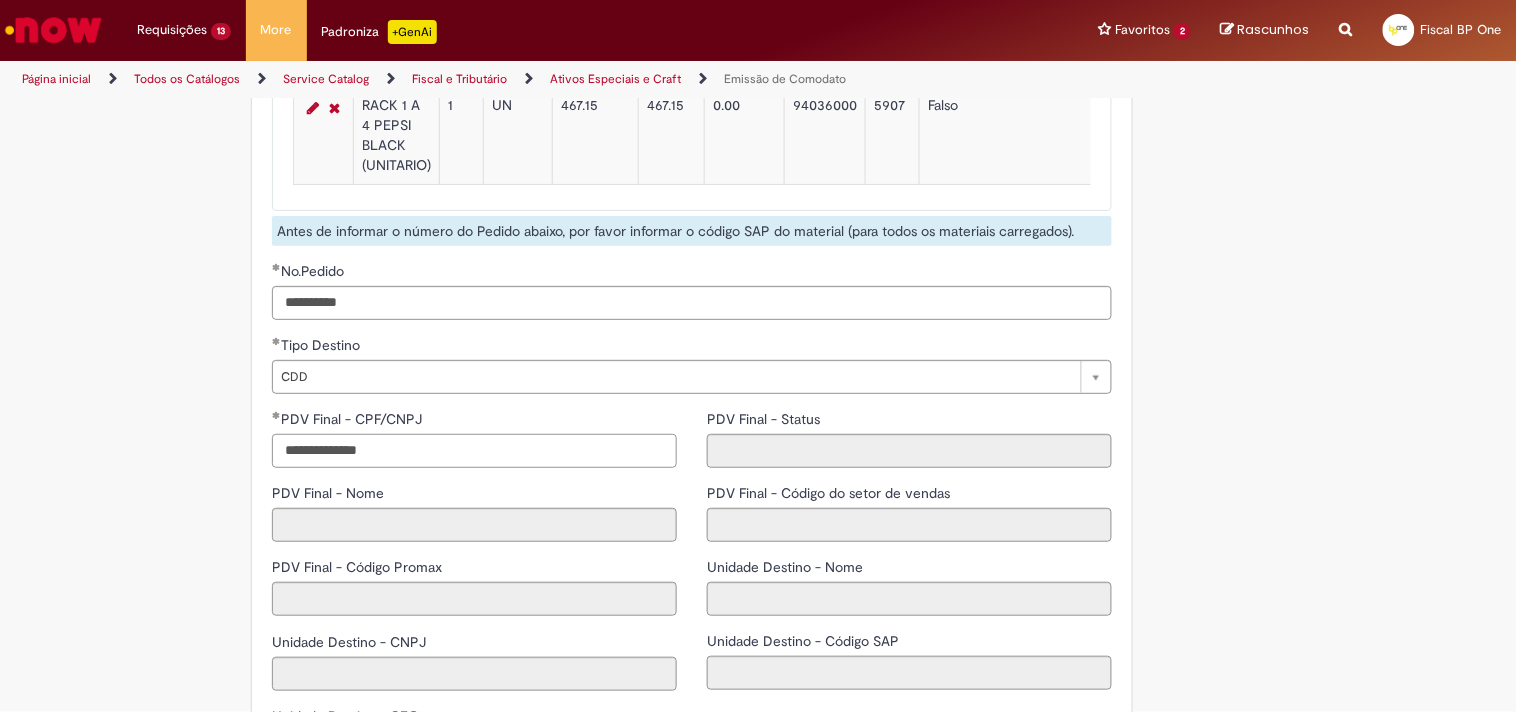 type on "**********" 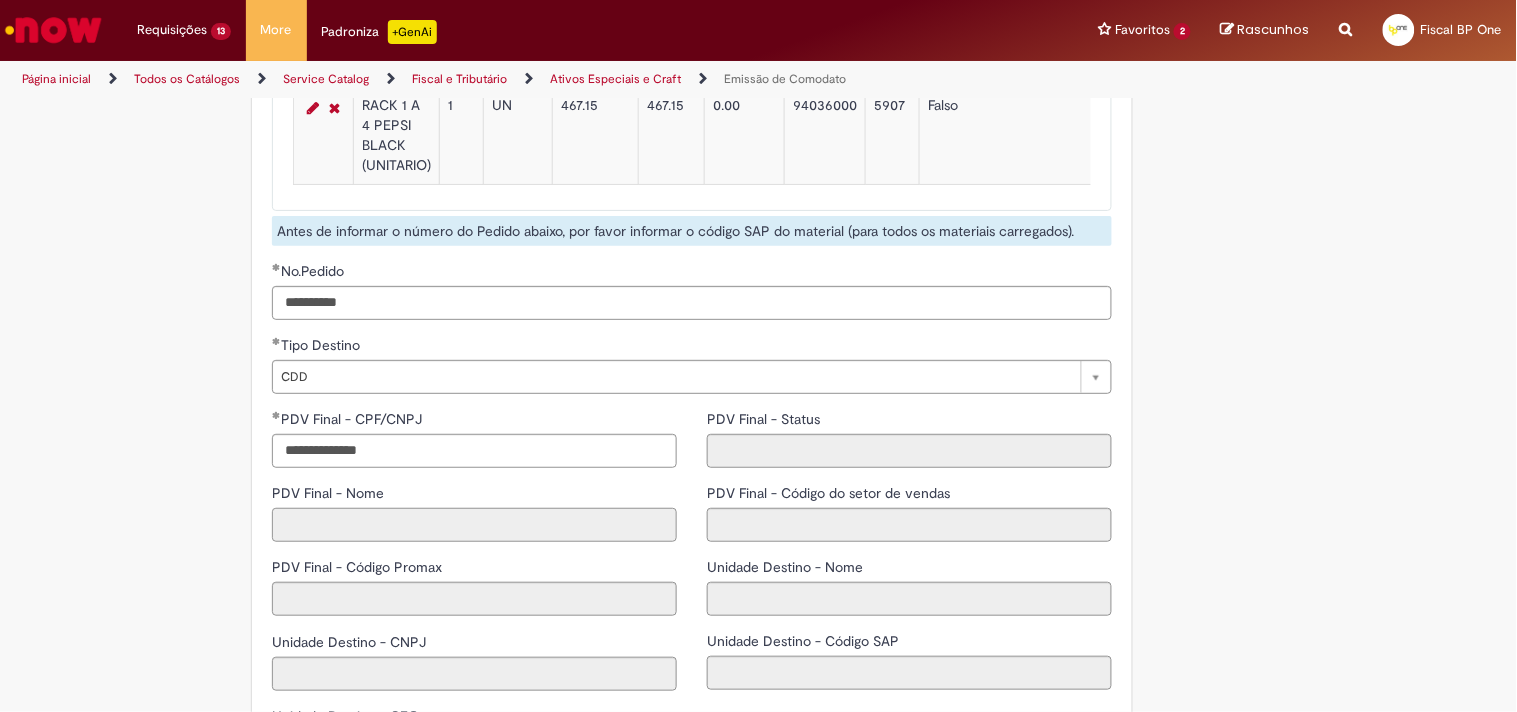 select 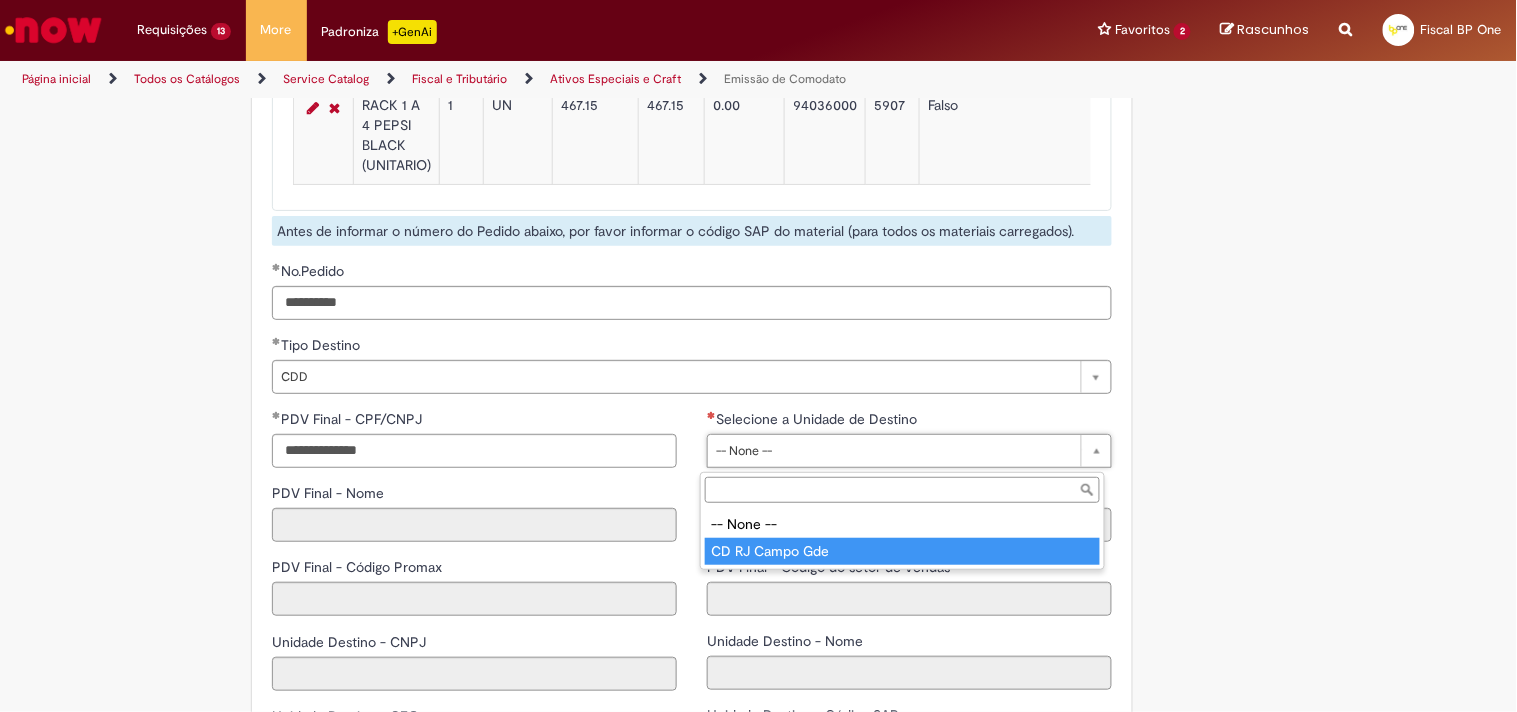 type on "**********" 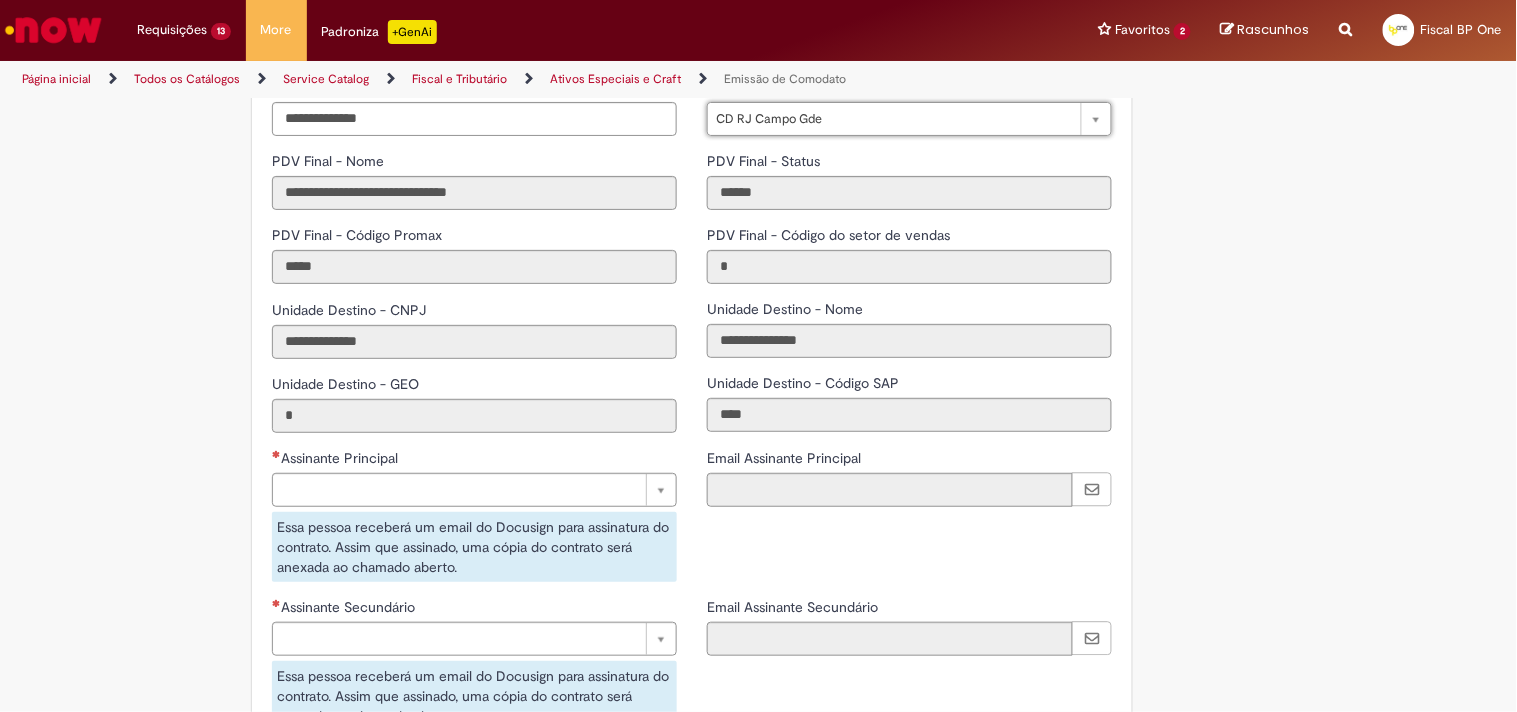 scroll, scrollTop: 3000, scrollLeft: 0, axis: vertical 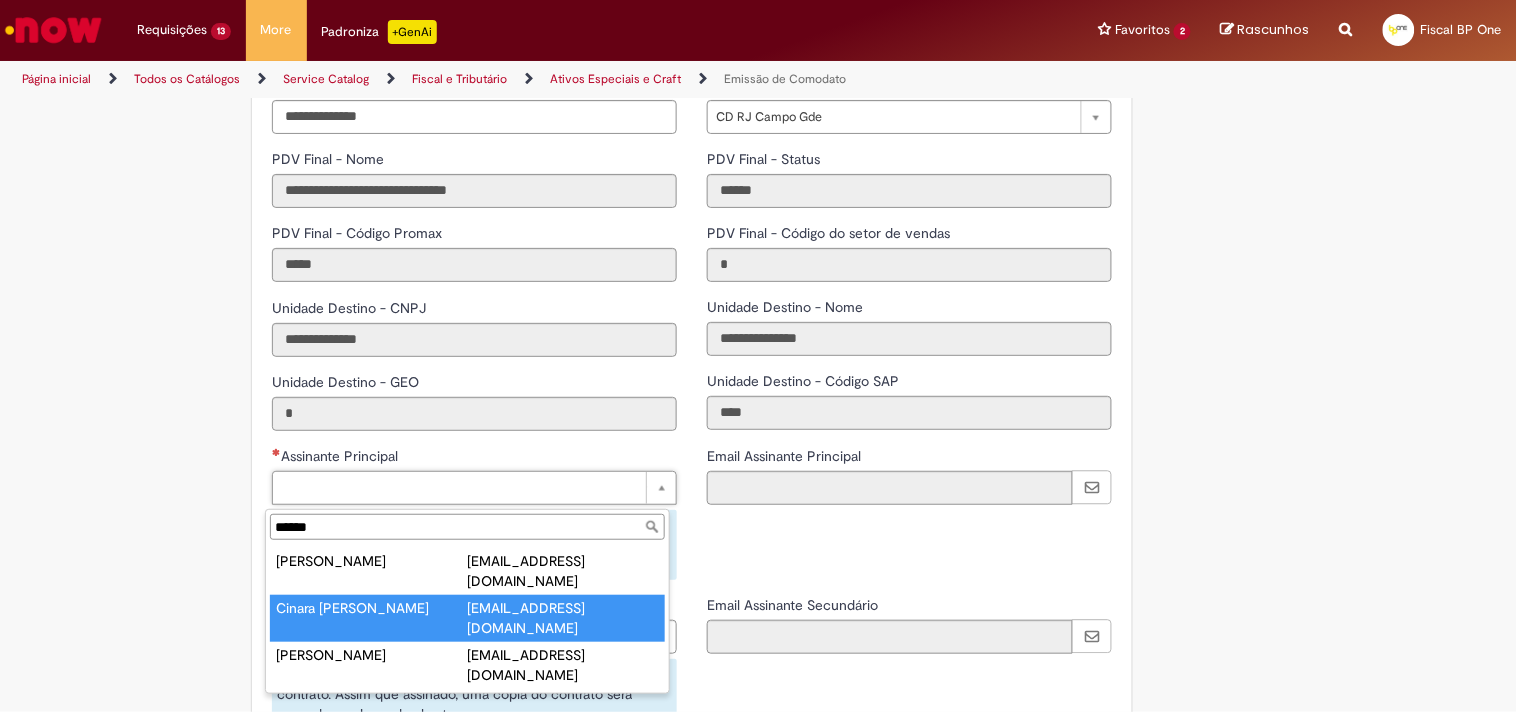 type on "******" 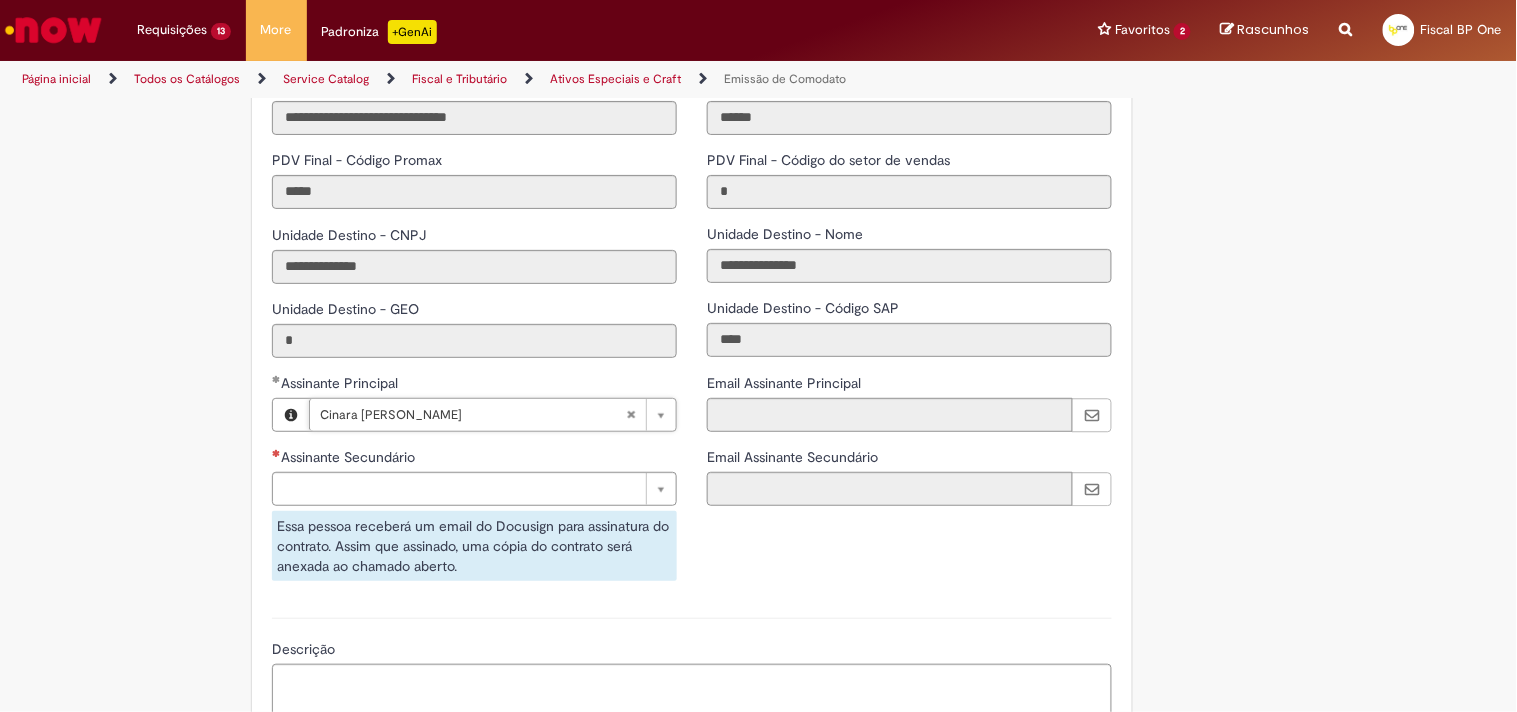 scroll, scrollTop: 3111, scrollLeft: 0, axis: vertical 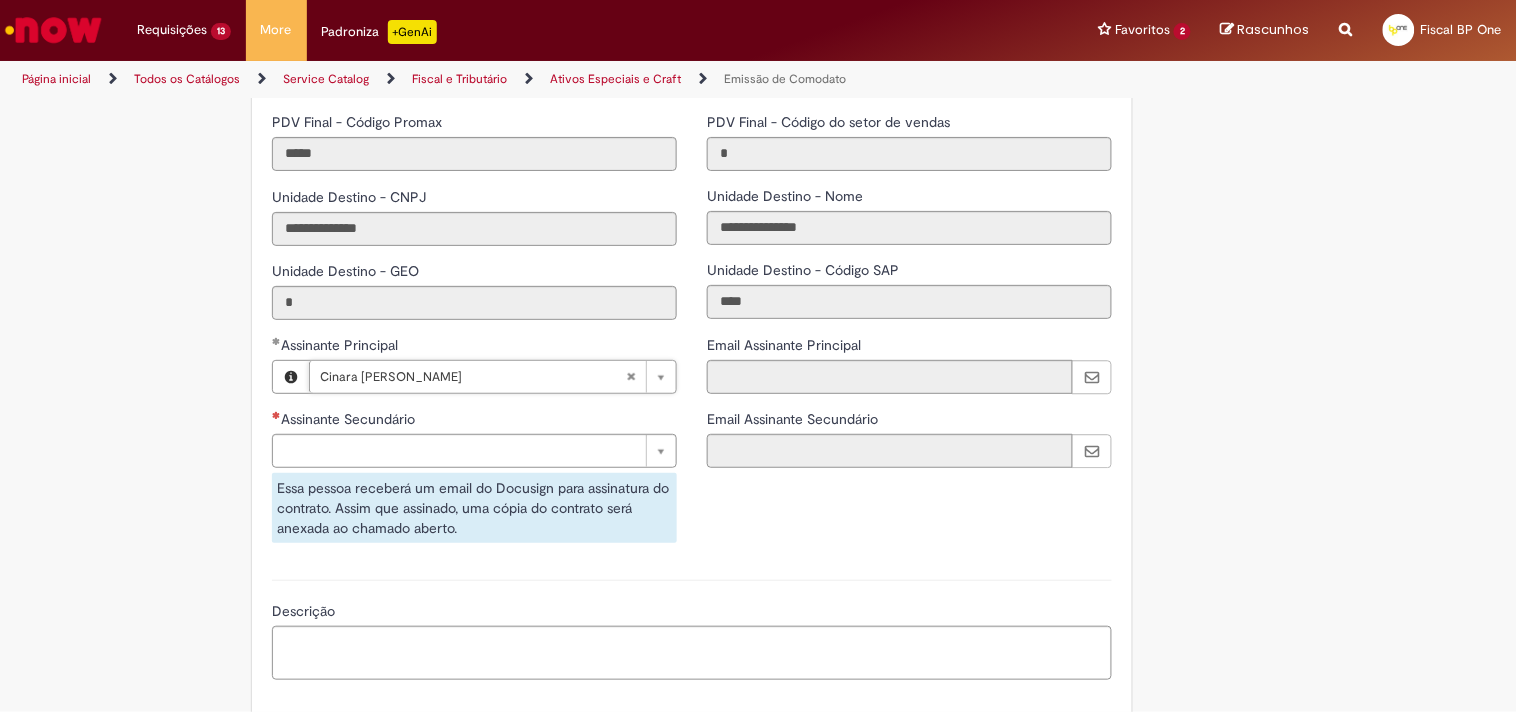 click on "Assinante Secundário" at bounding box center [474, 421] 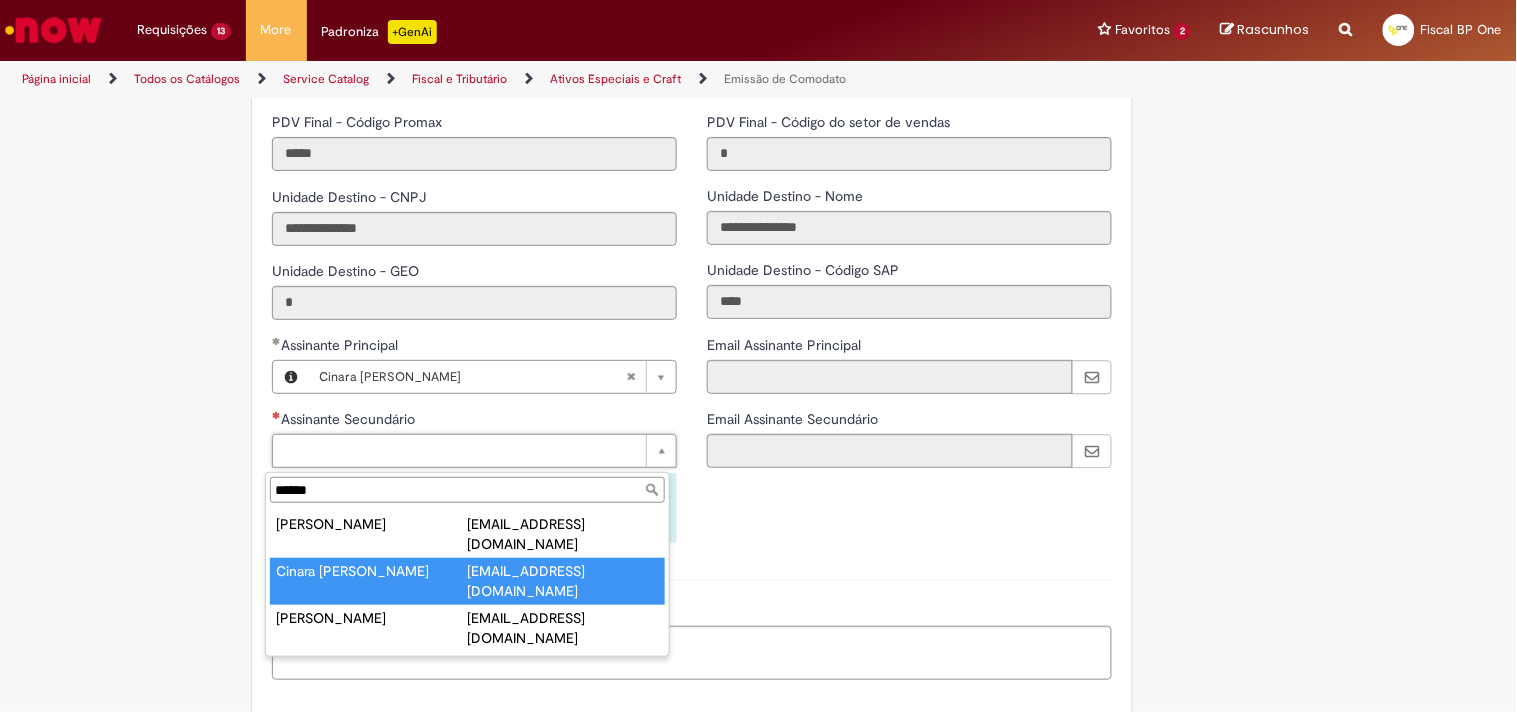 type on "******" 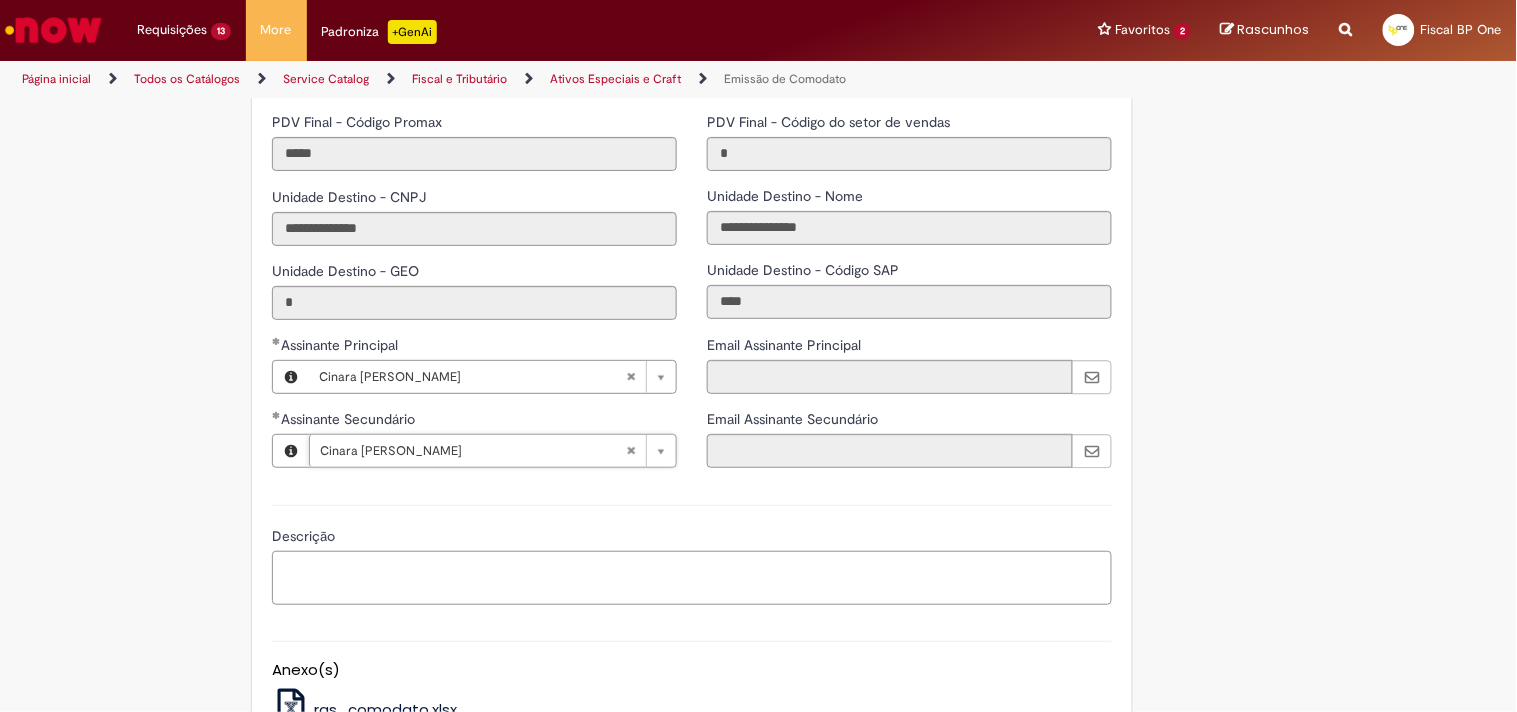 click on "Descrição" at bounding box center [692, 578] 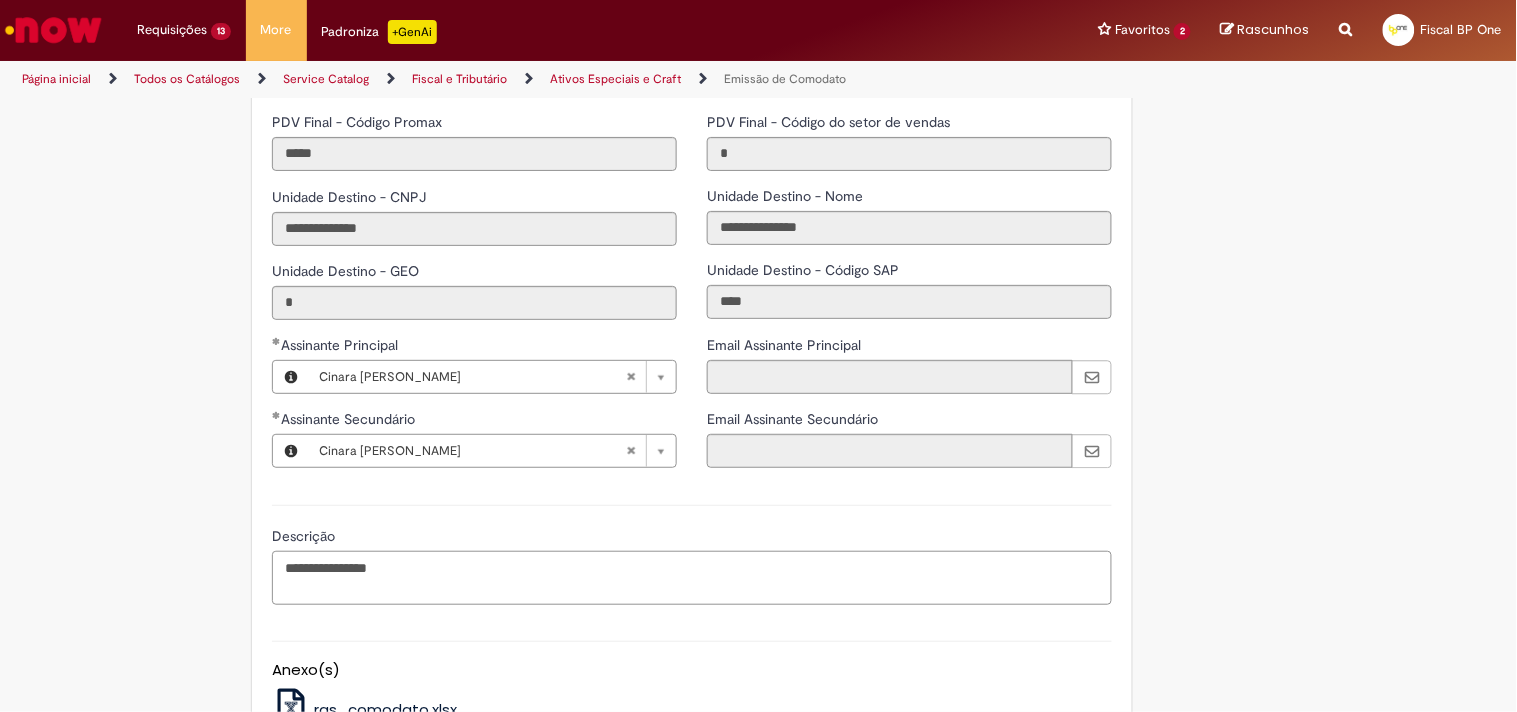 click on "**********" at bounding box center [692, 565] 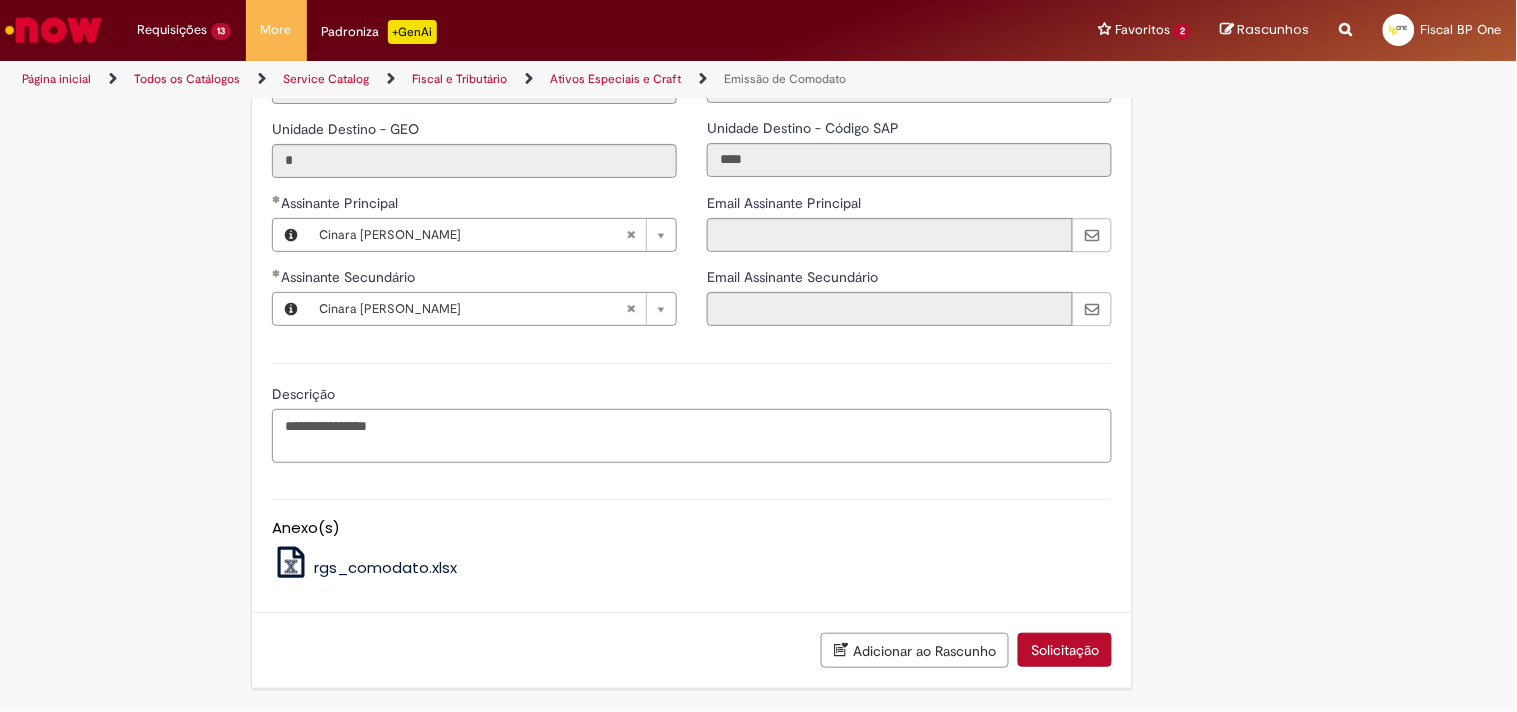scroll, scrollTop: 3263, scrollLeft: 0, axis: vertical 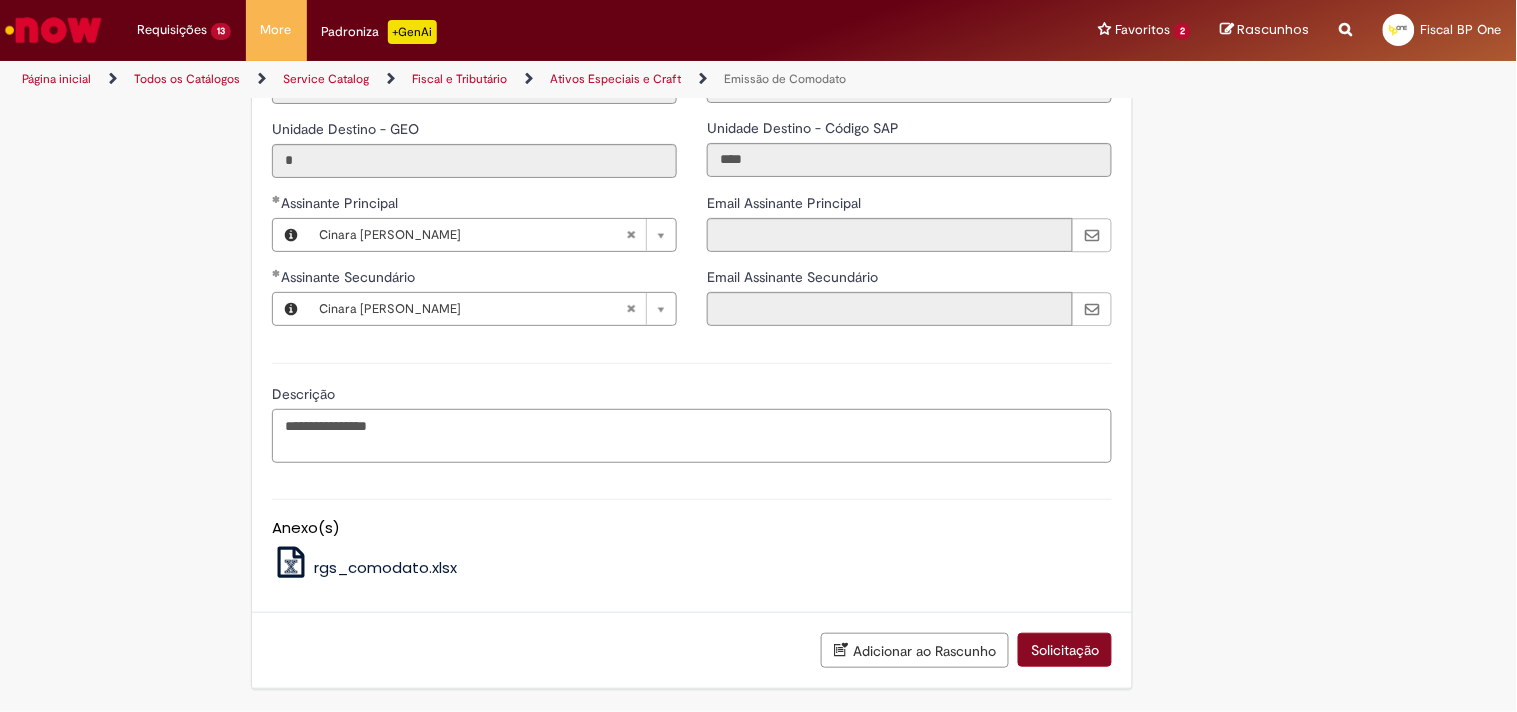 type on "**********" 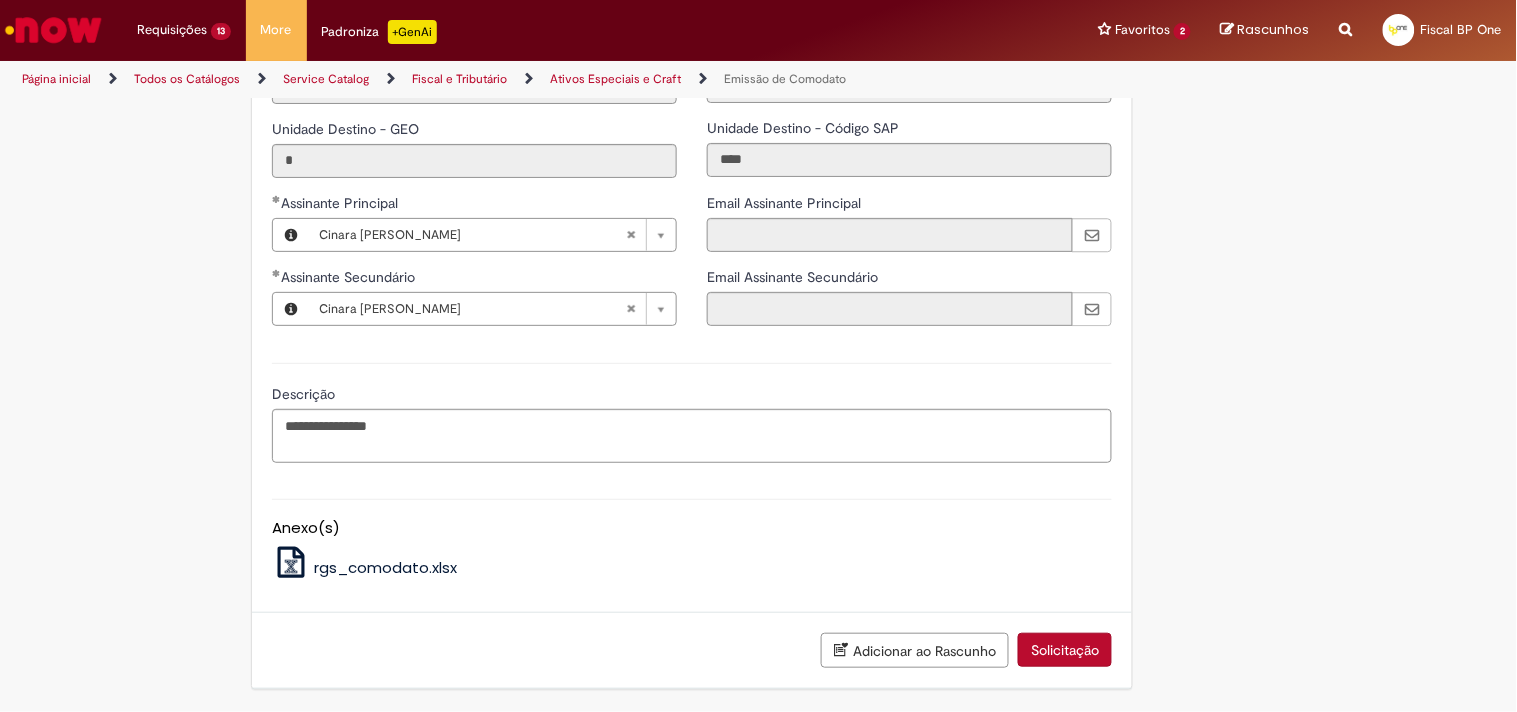 click on "Solicitação" at bounding box center [1065, 650] 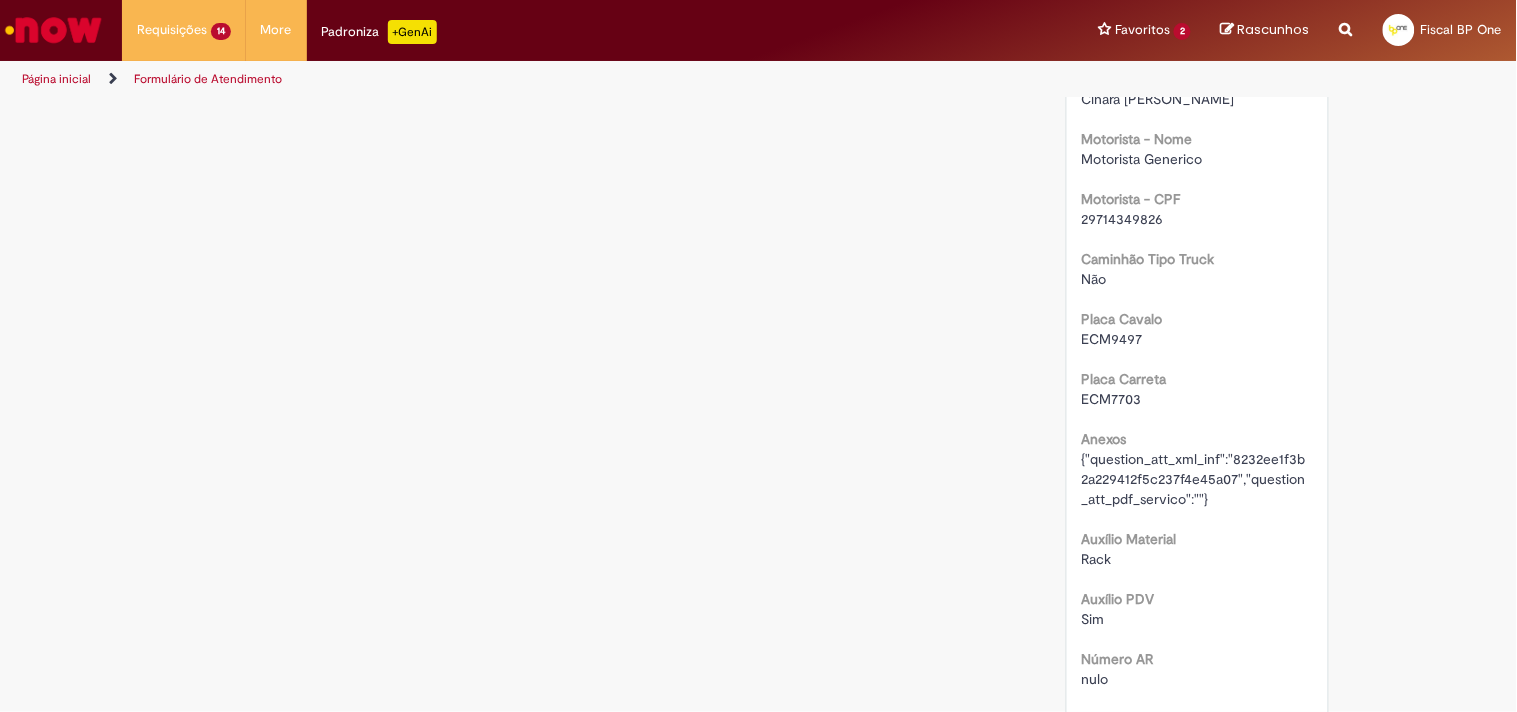 scroll, scrollTop: 0, scrollLeft: 0, axis: both 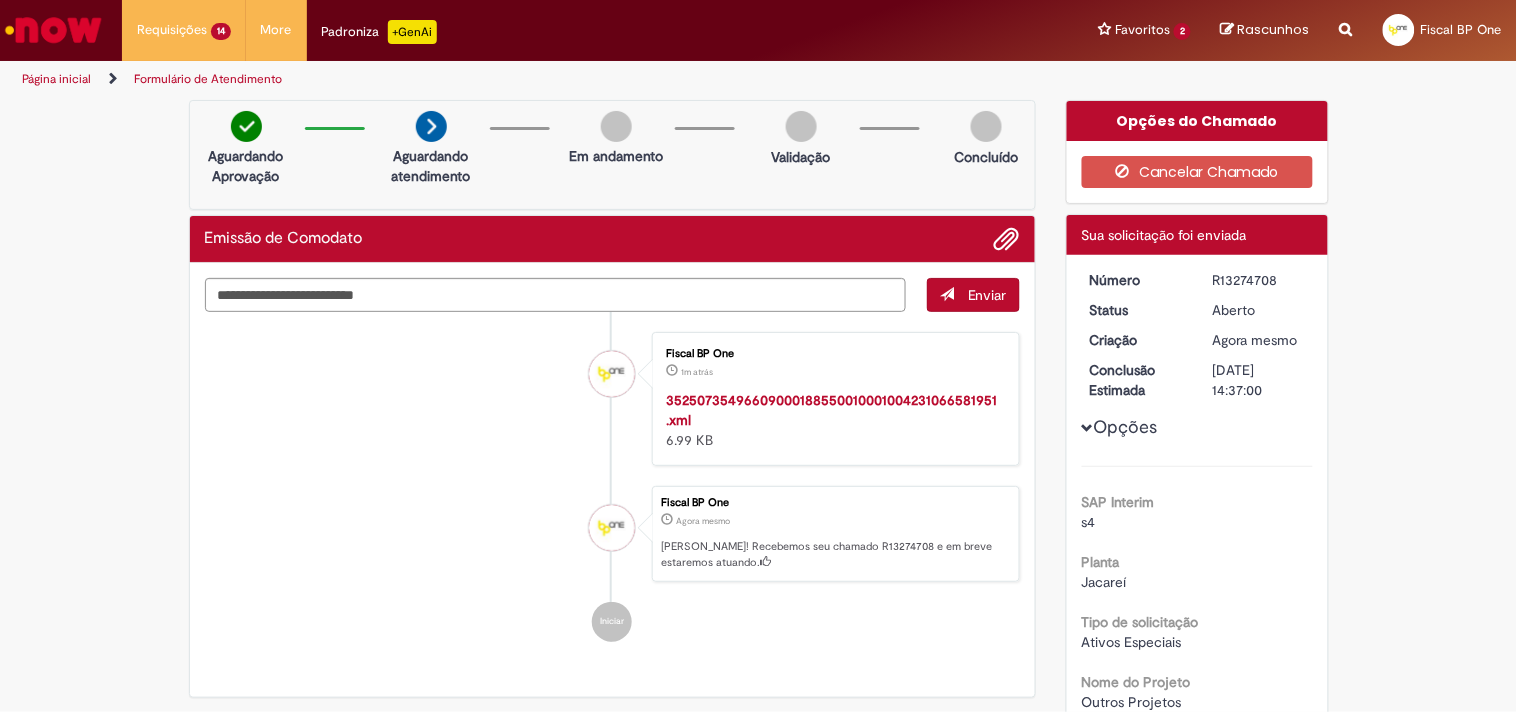click on "R13274708" at bounding box center [1259, 280] 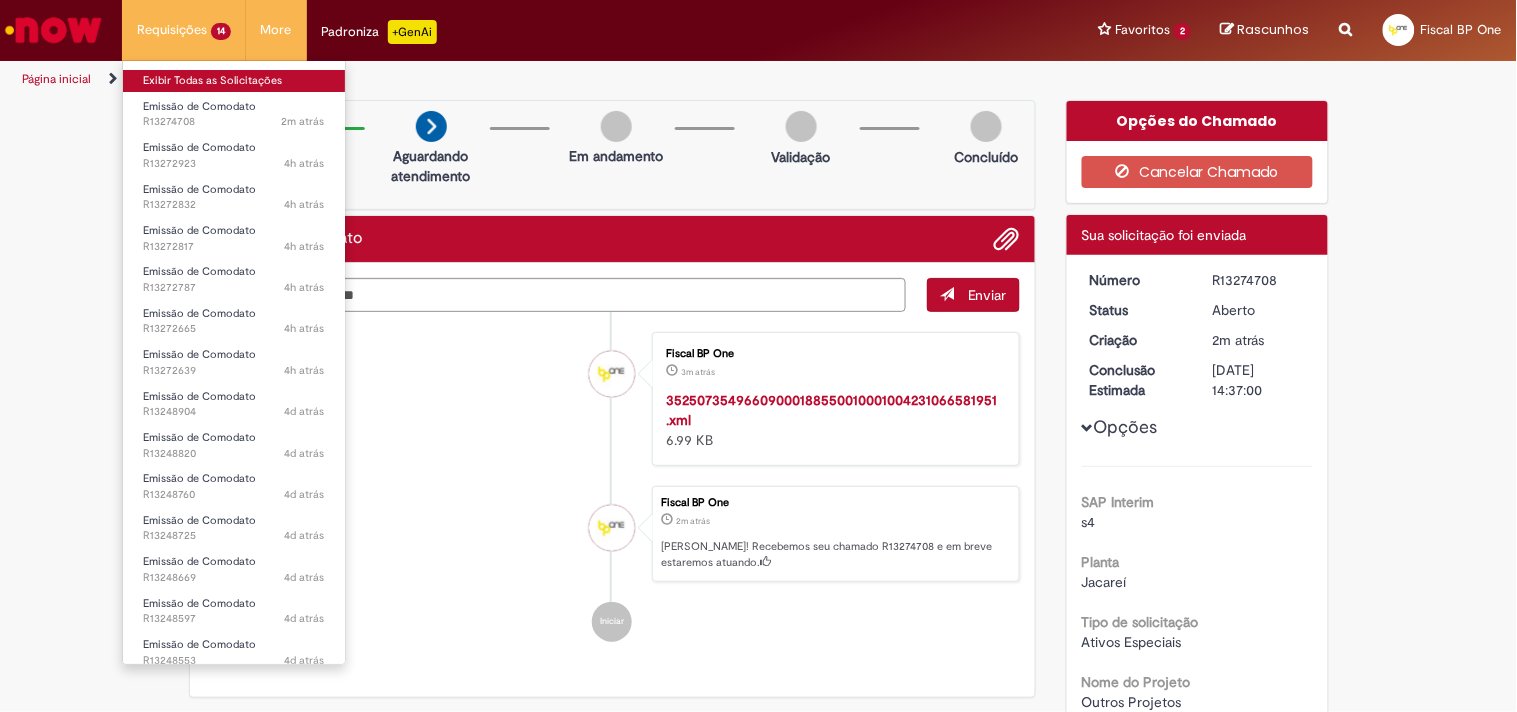 click on "Exibir Todas as Solicitações" at bounding box center (234, 81) 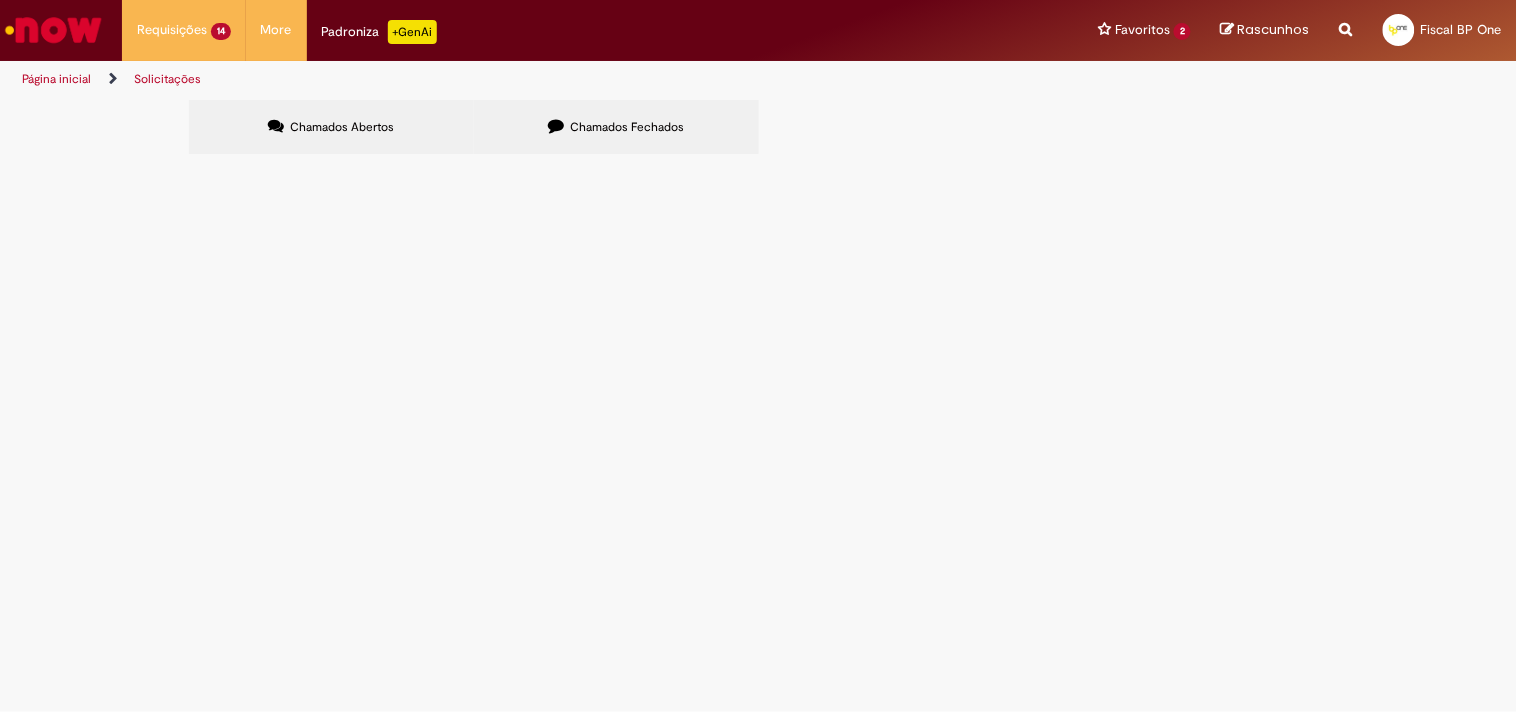 click at bounding box center [0, 0] 